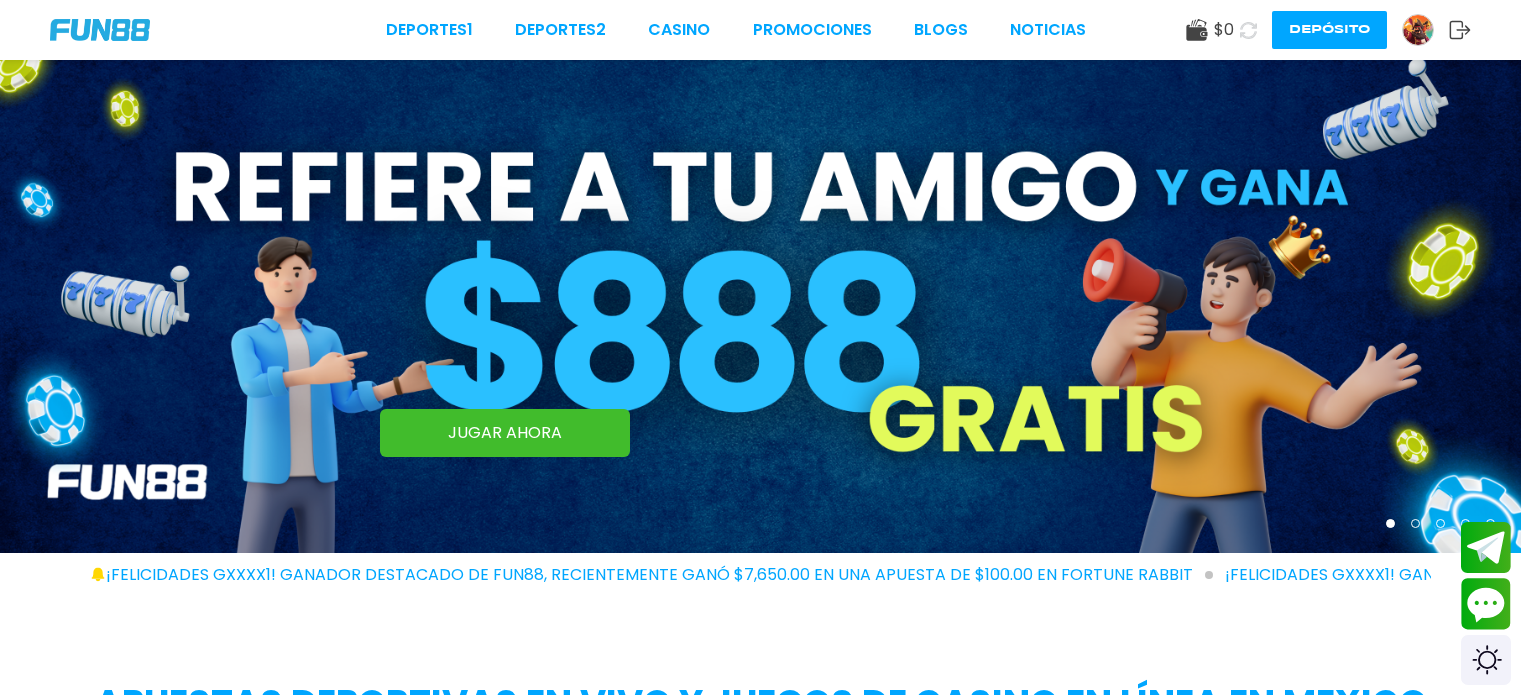 scroll, scrollTop: 0, scrollLeft: 0, axis: both 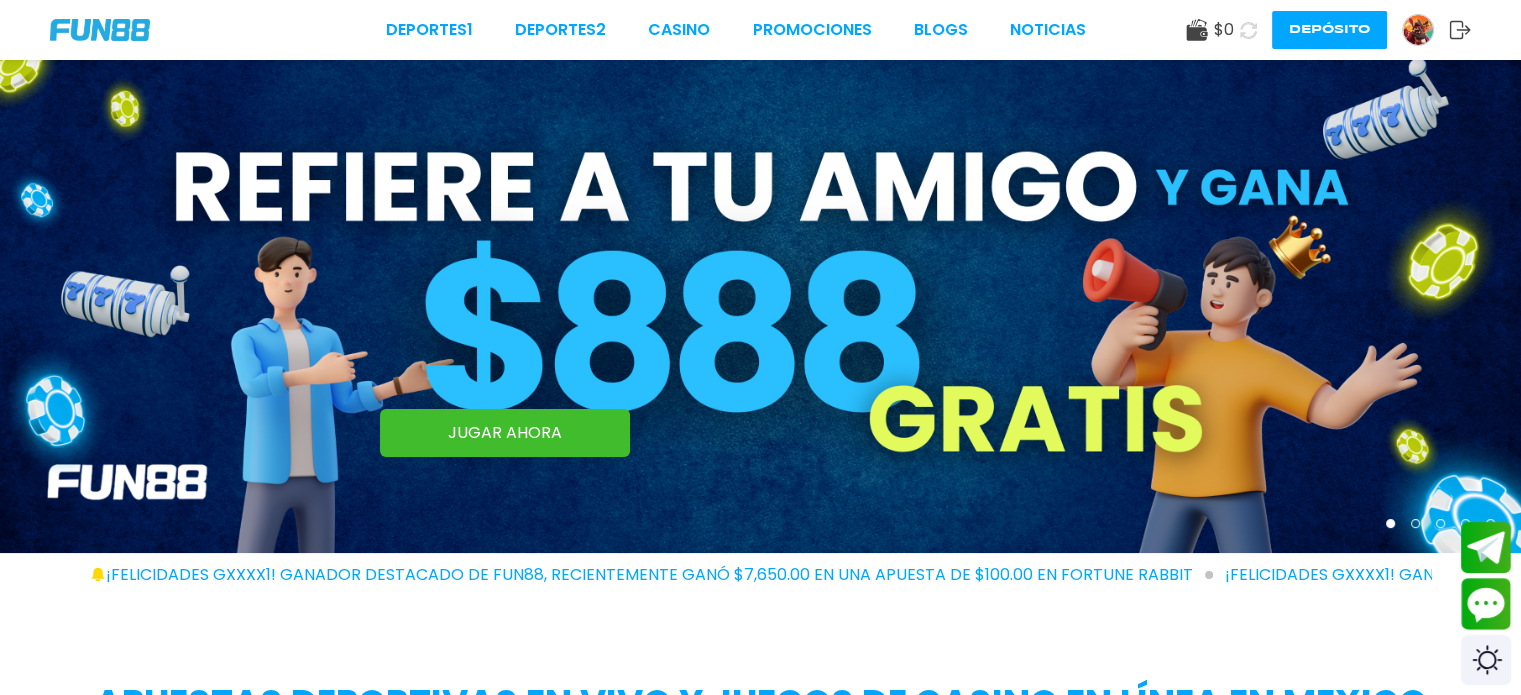 click at bounding box center (1418, 30) 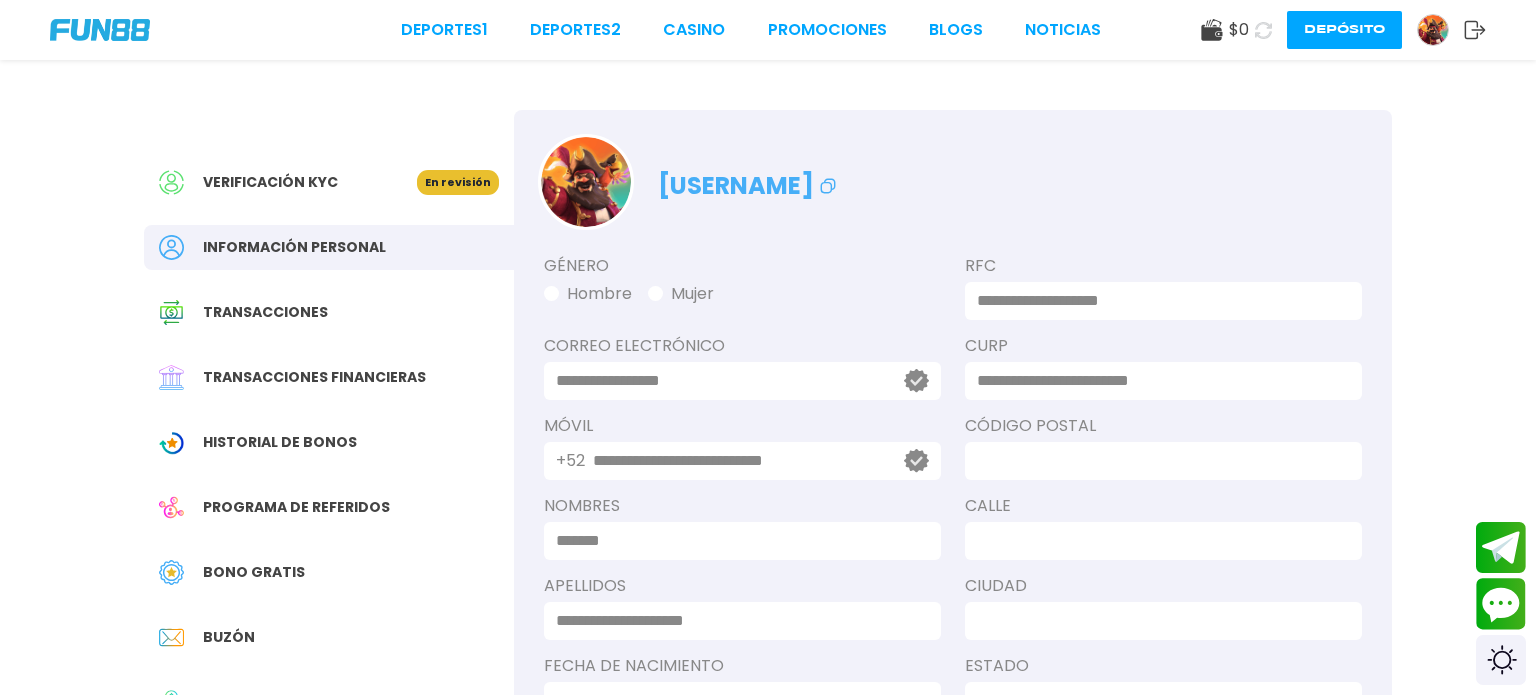 type on "**********" 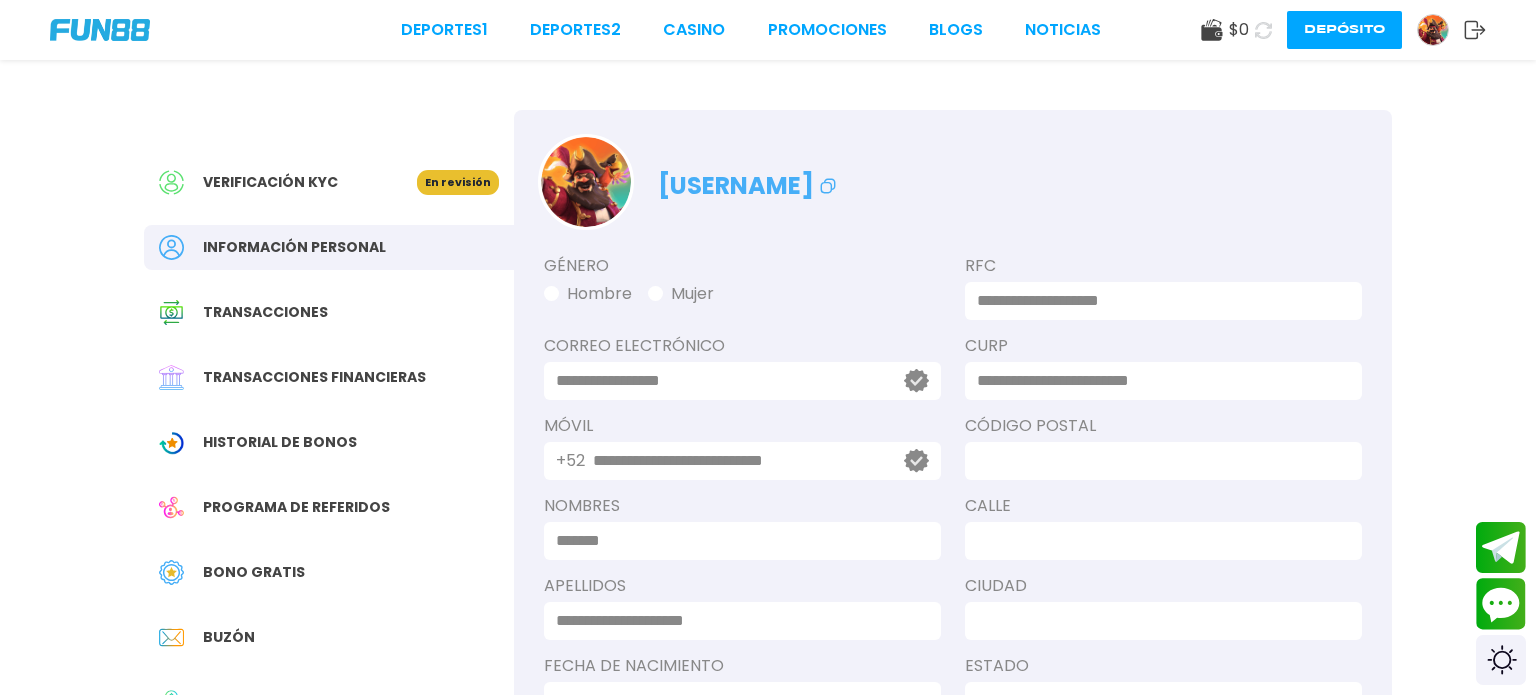 type on "**********" 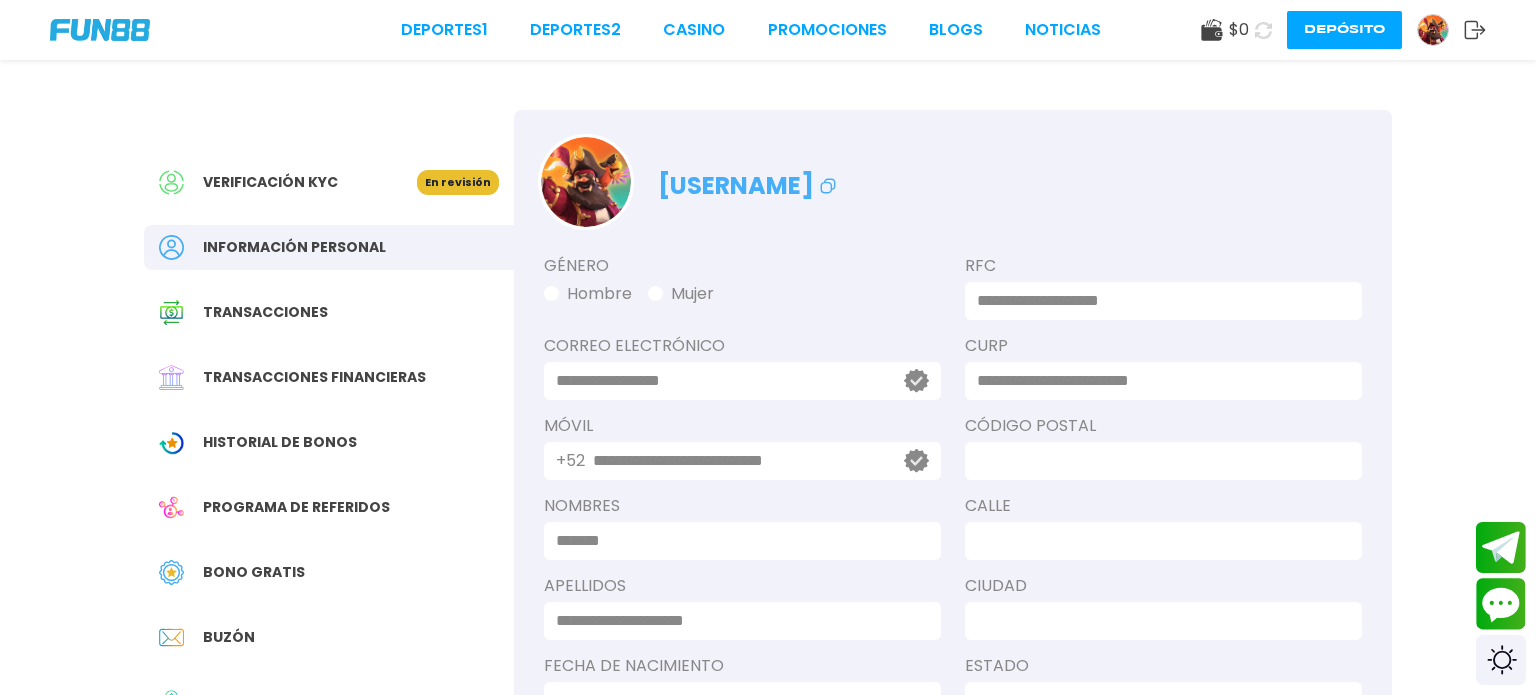type on "**********" 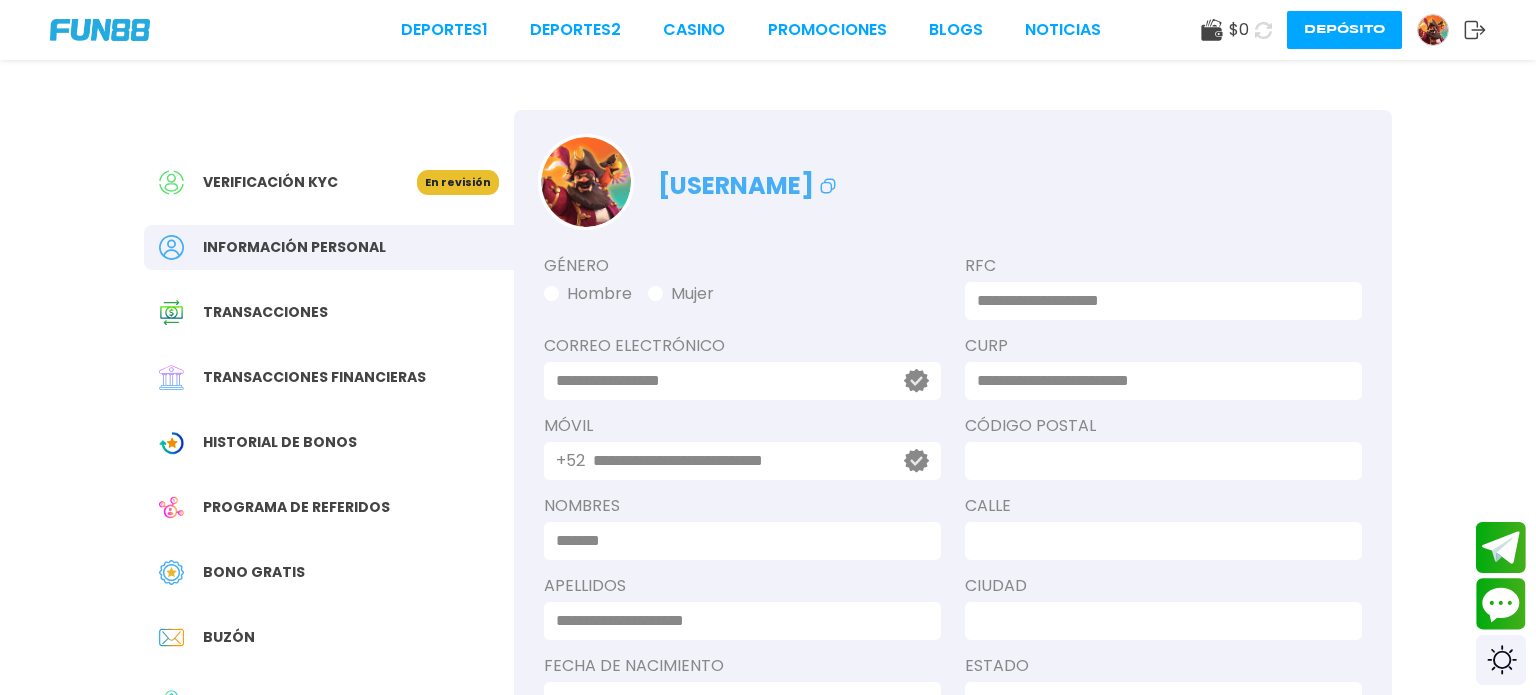 type on "**********" 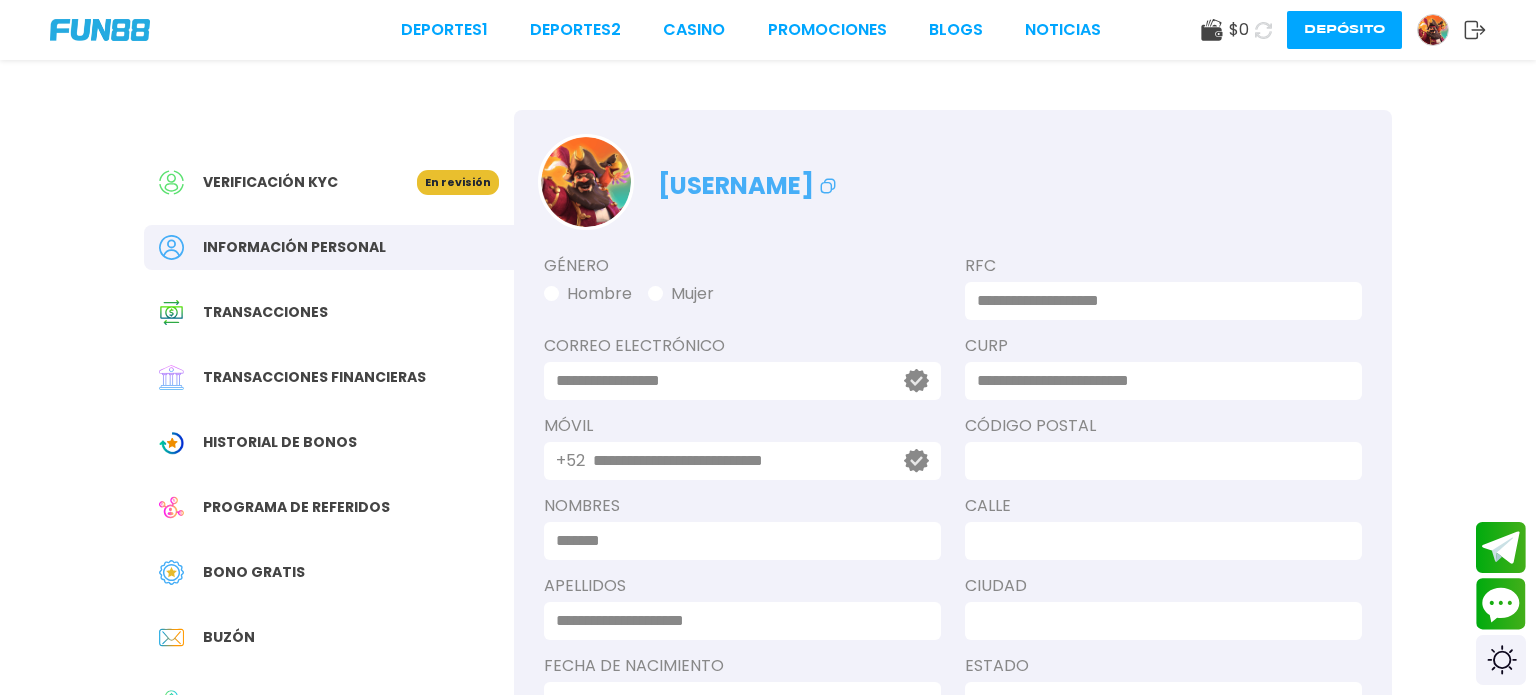 type on "*****" 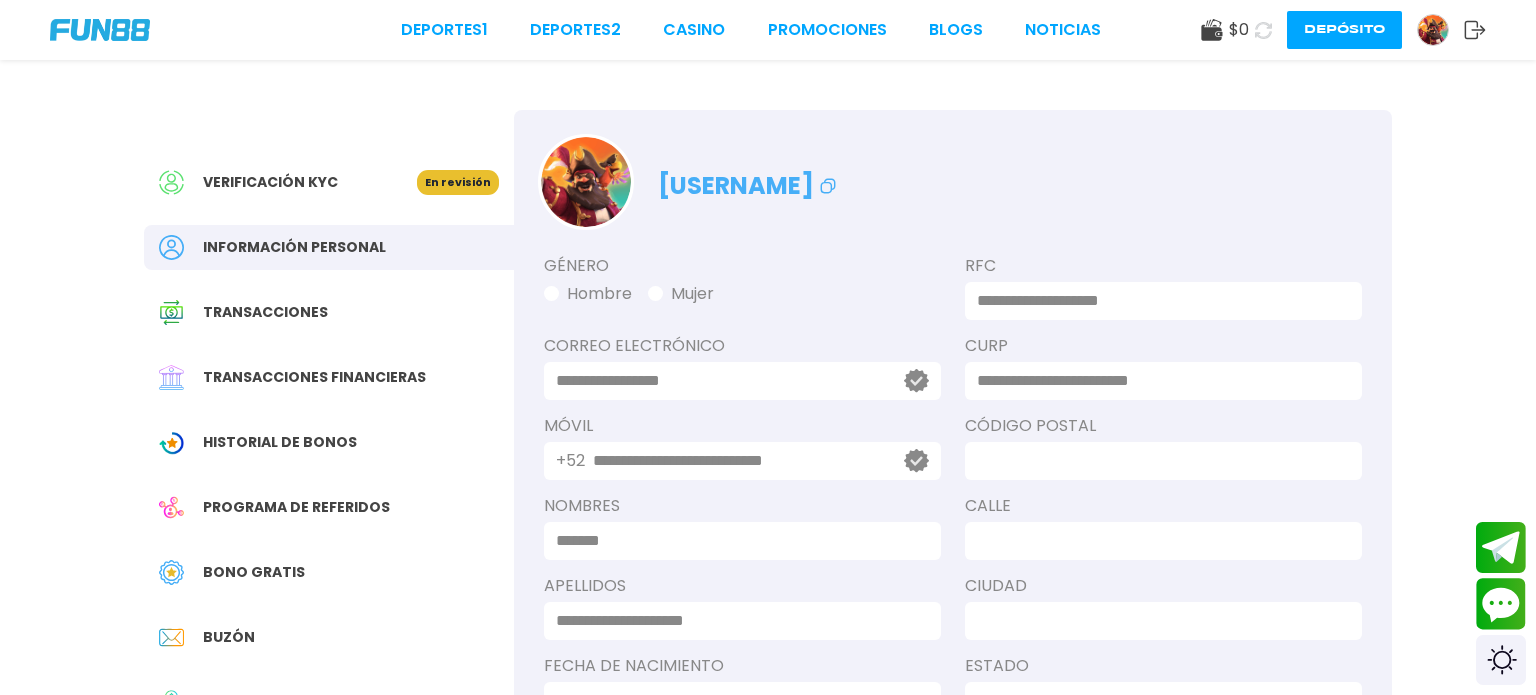 type on "**********" 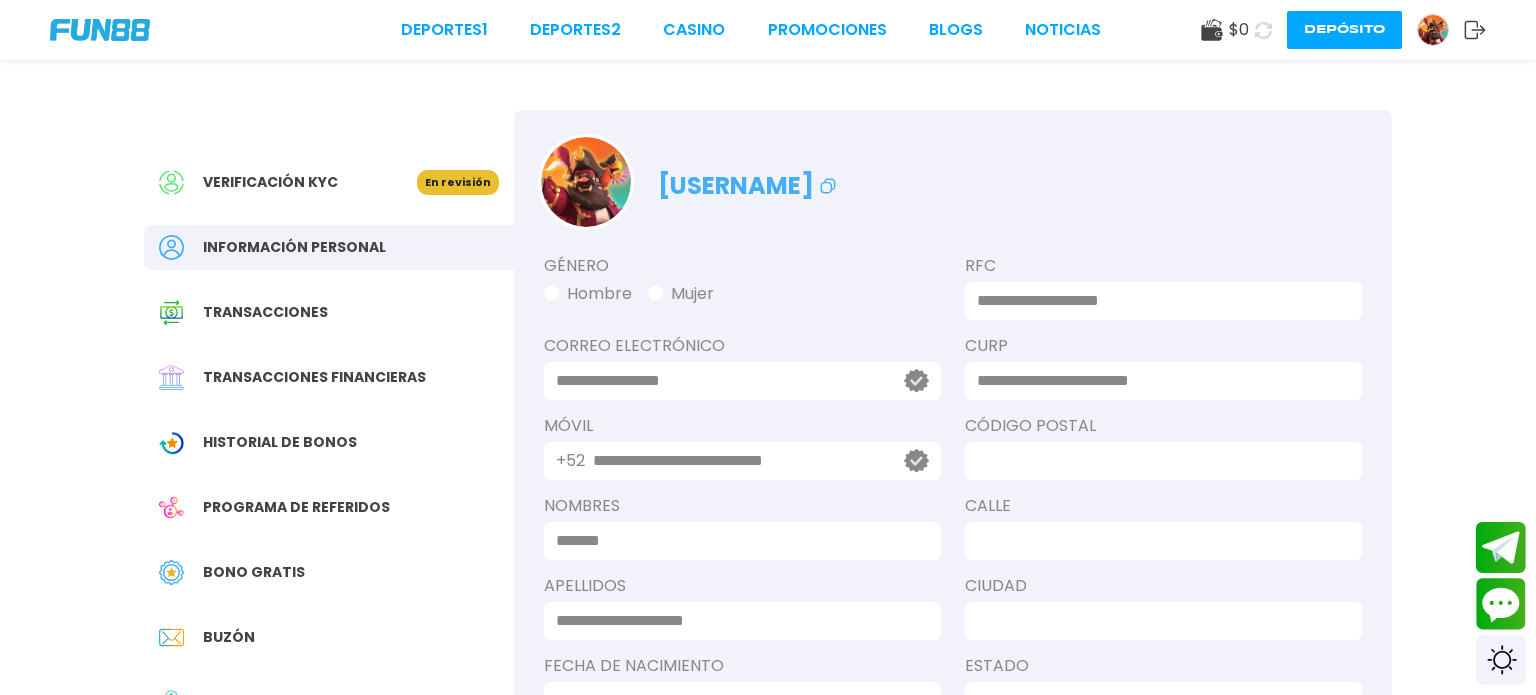 type on "********" 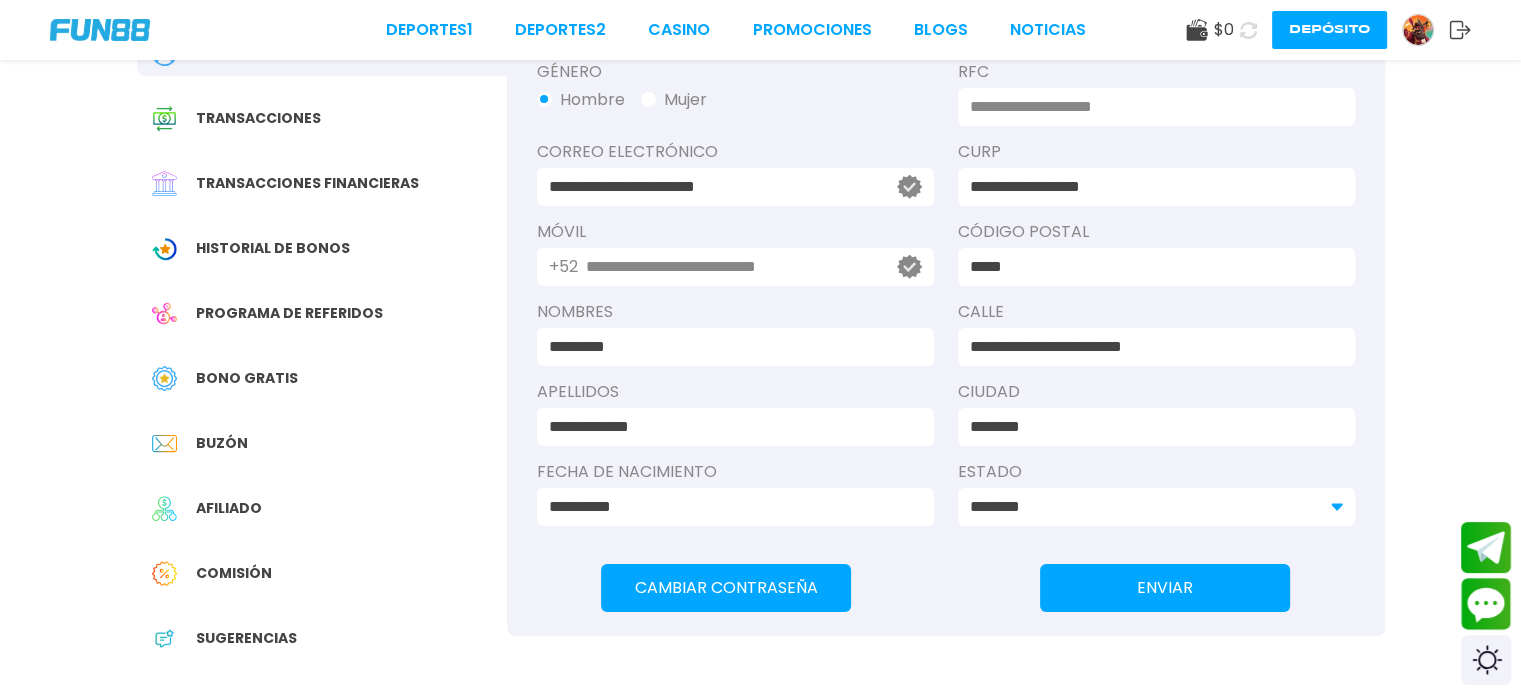 scroll, scrollTop: 260, scrollLeft: 0, axis: vertical 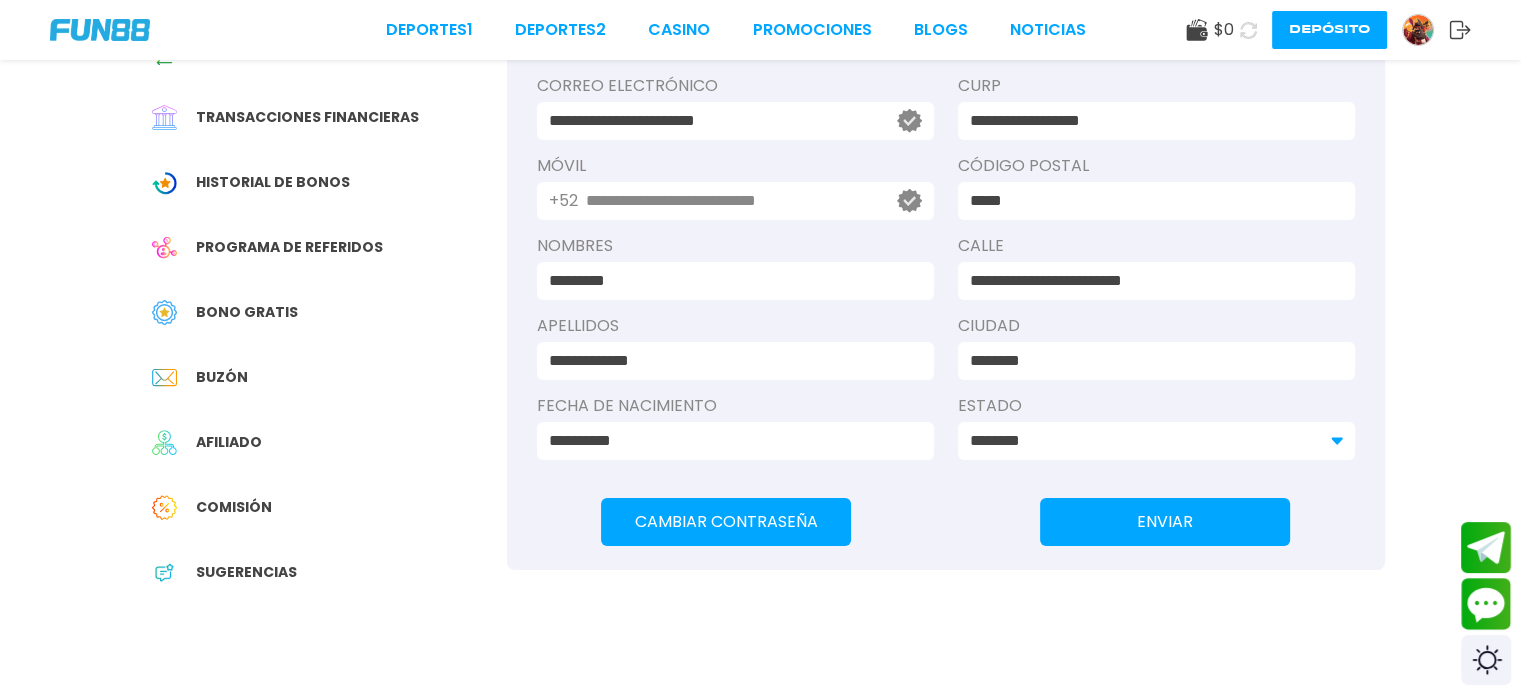 click on "ENVIAR" at bounding box center (1165, 522) 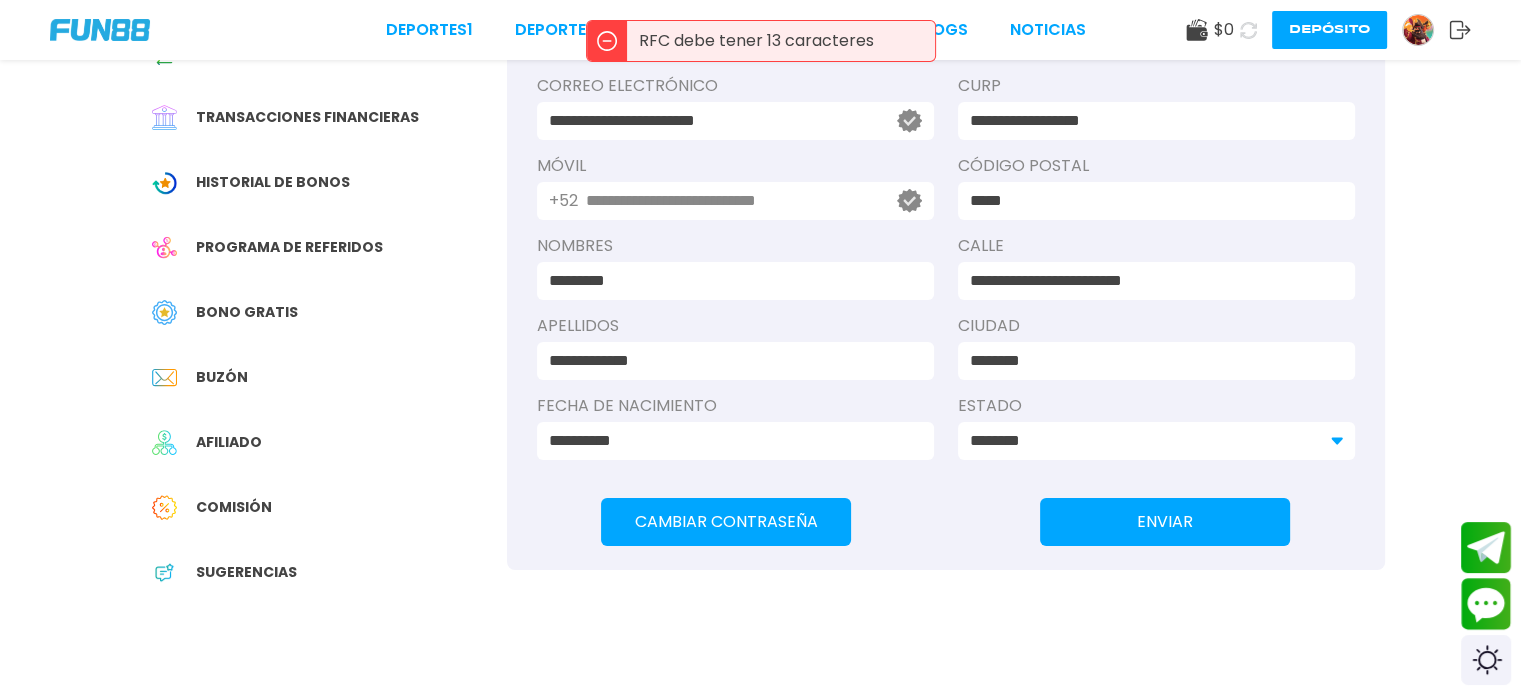 scroll, scrollTop: 0, scrollLeft: 0, axis: both 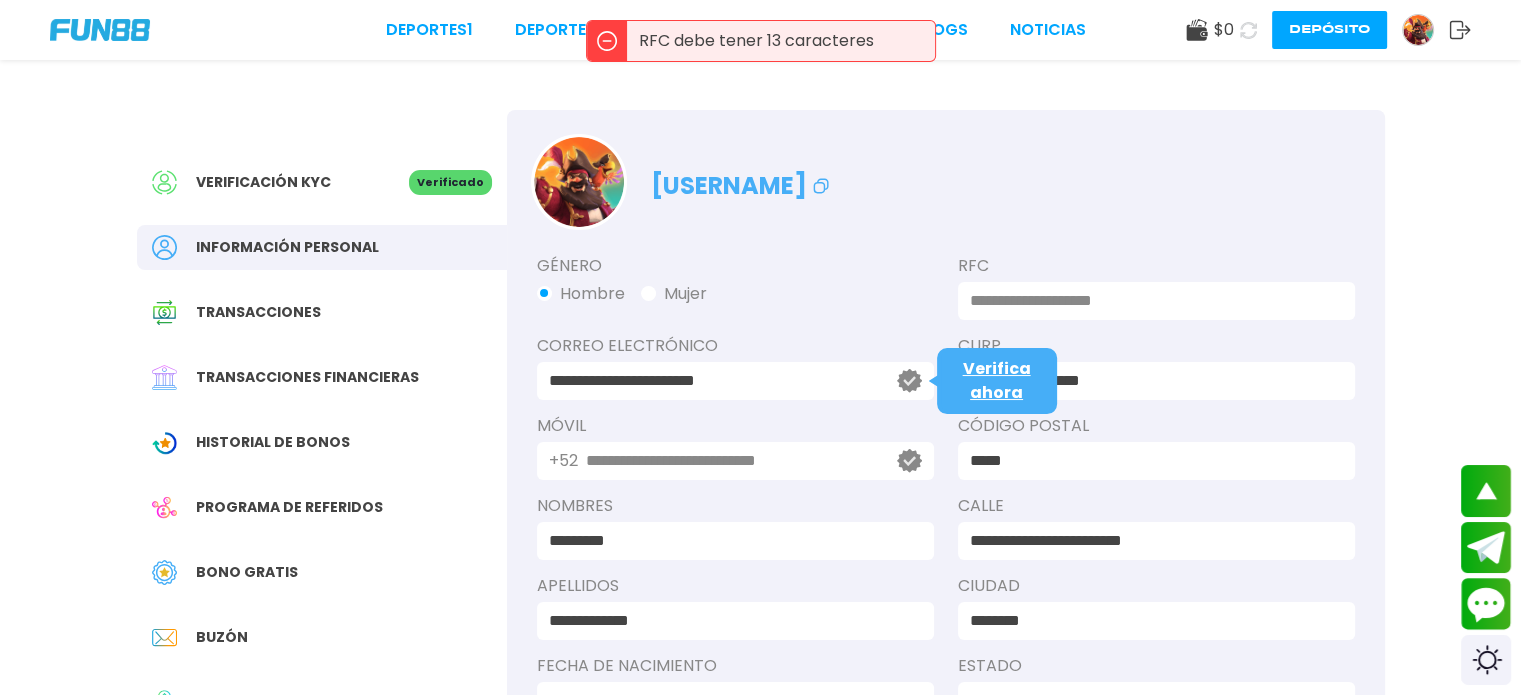 click at bounding box center (1150, 301) 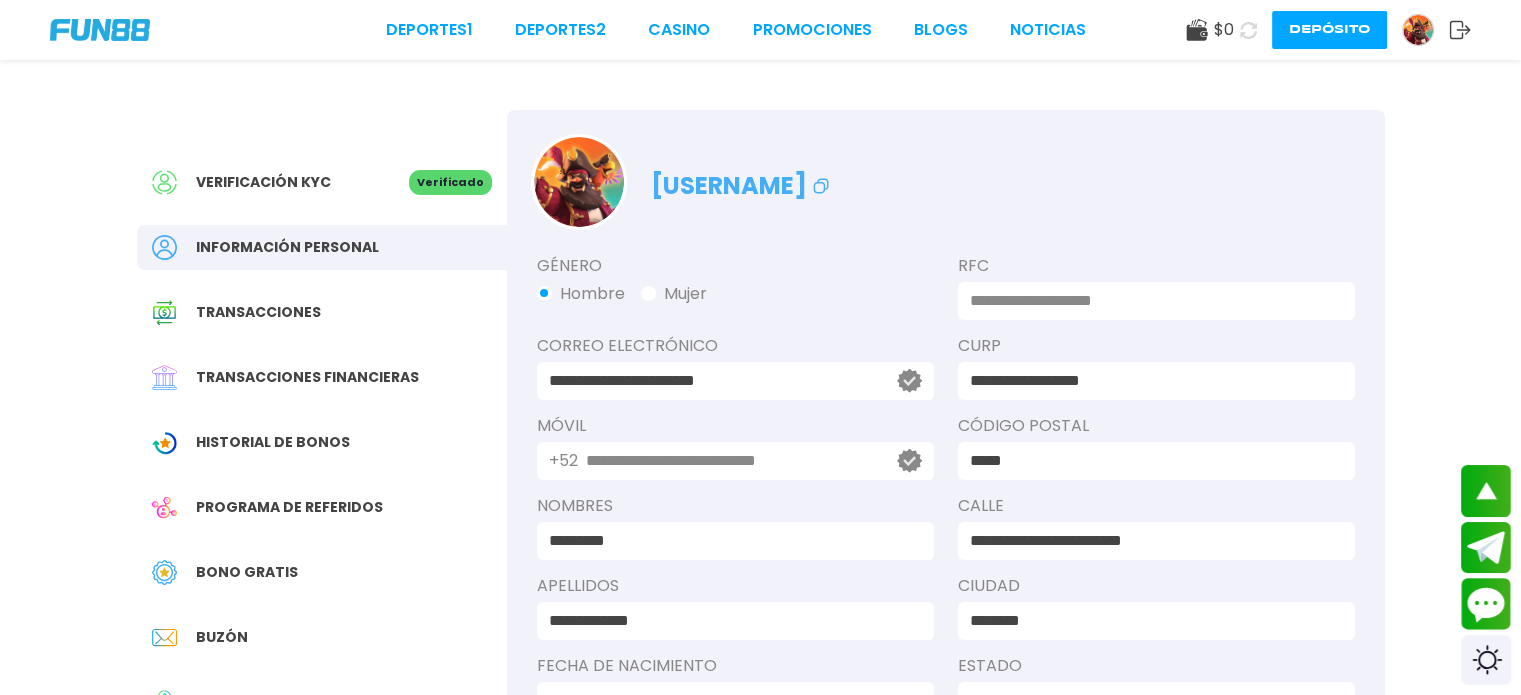 click on "[USERNAME]" at bounding box center (946, 170) 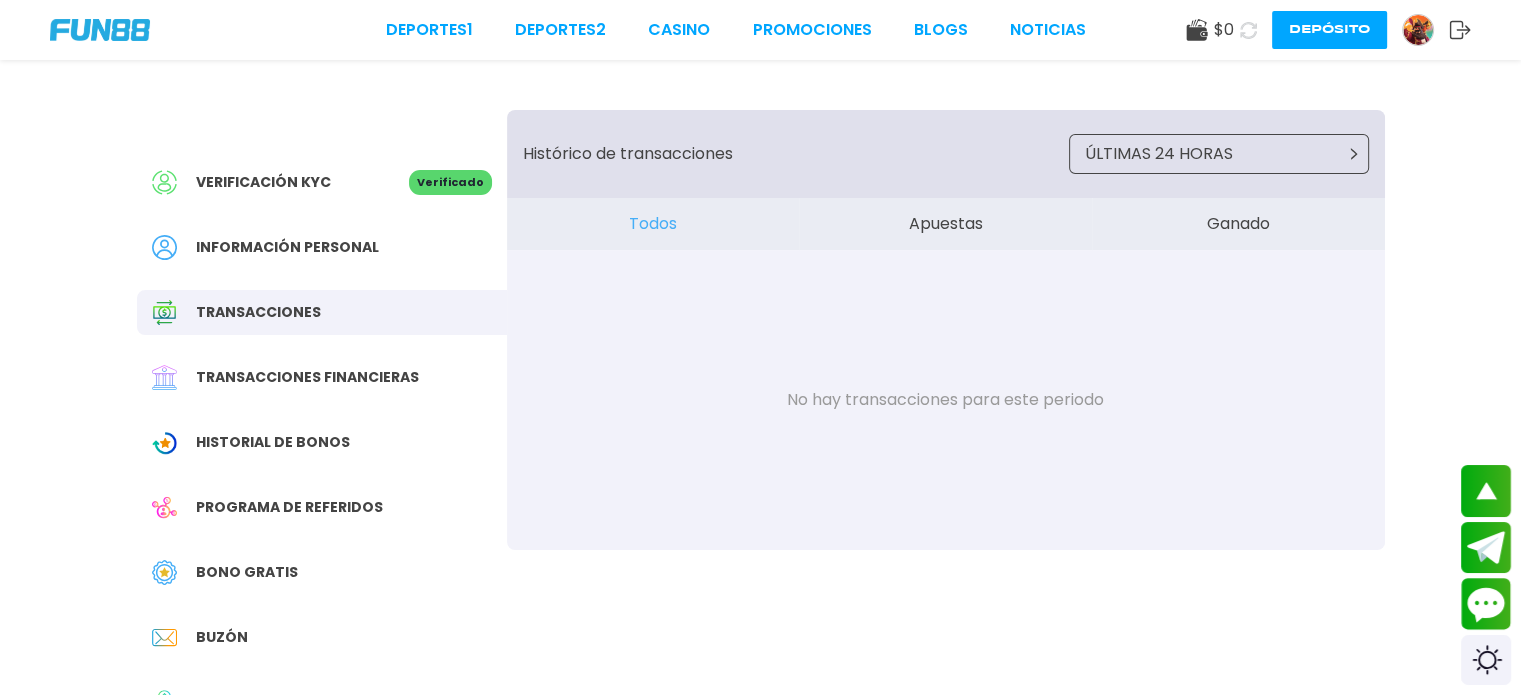 click on "Ganado" at bounding box center [1238, 224] 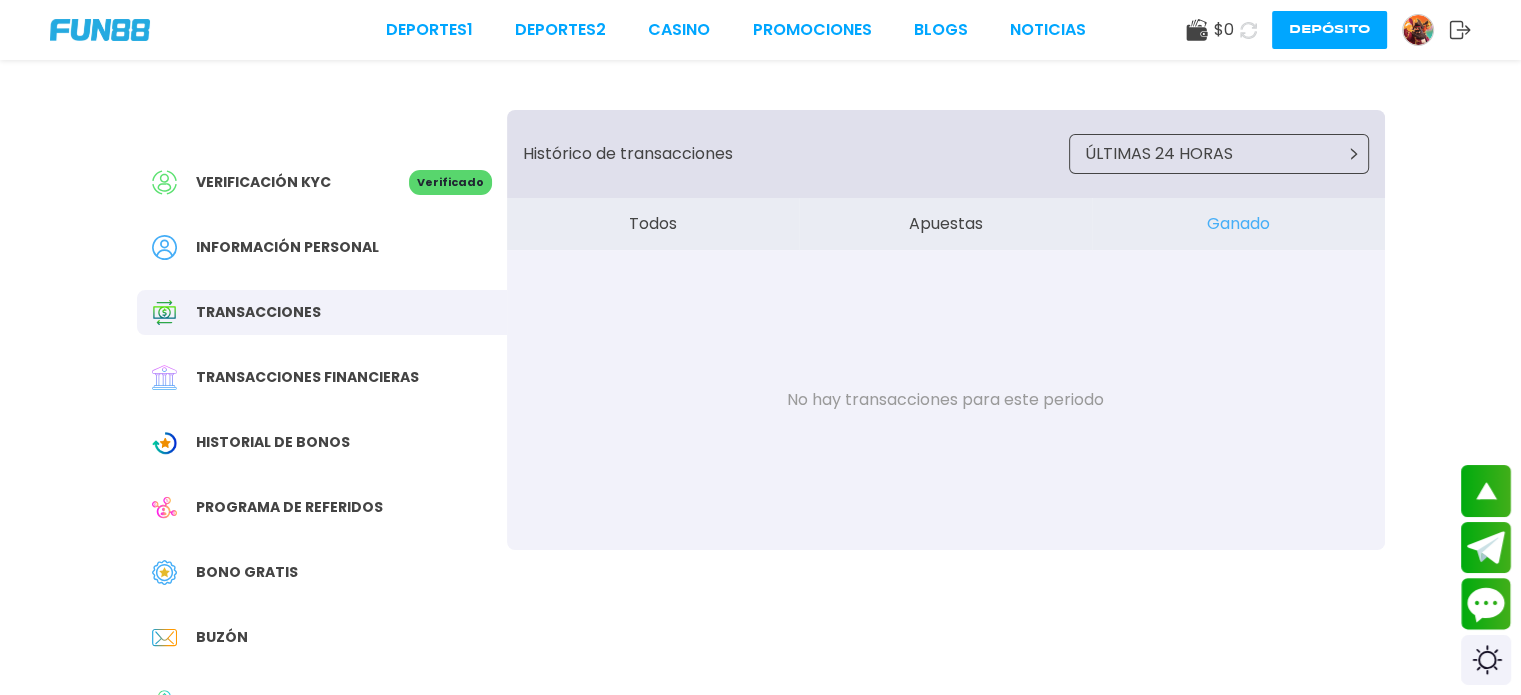 click on "Apuestas" at bounding box center (945, 224) 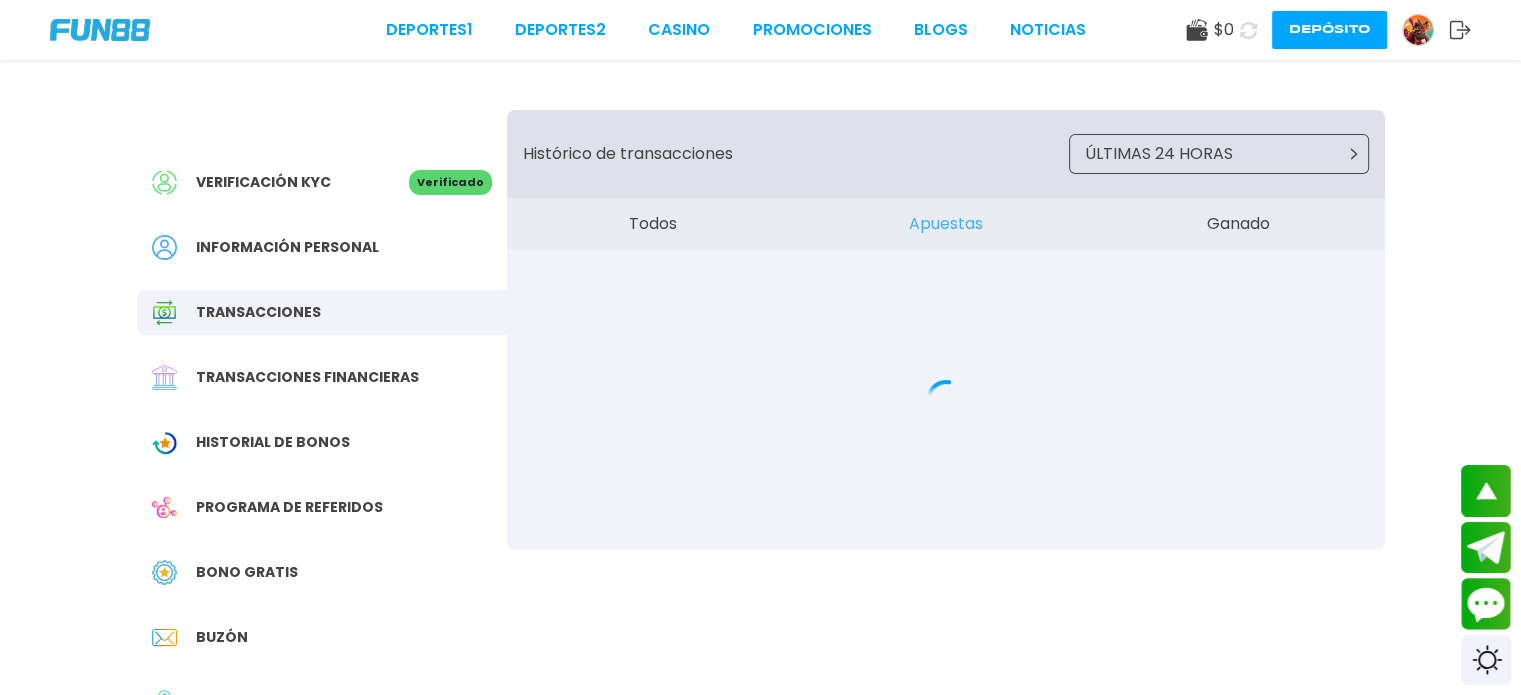 click on "Todos" at bounding box center [653, 224] 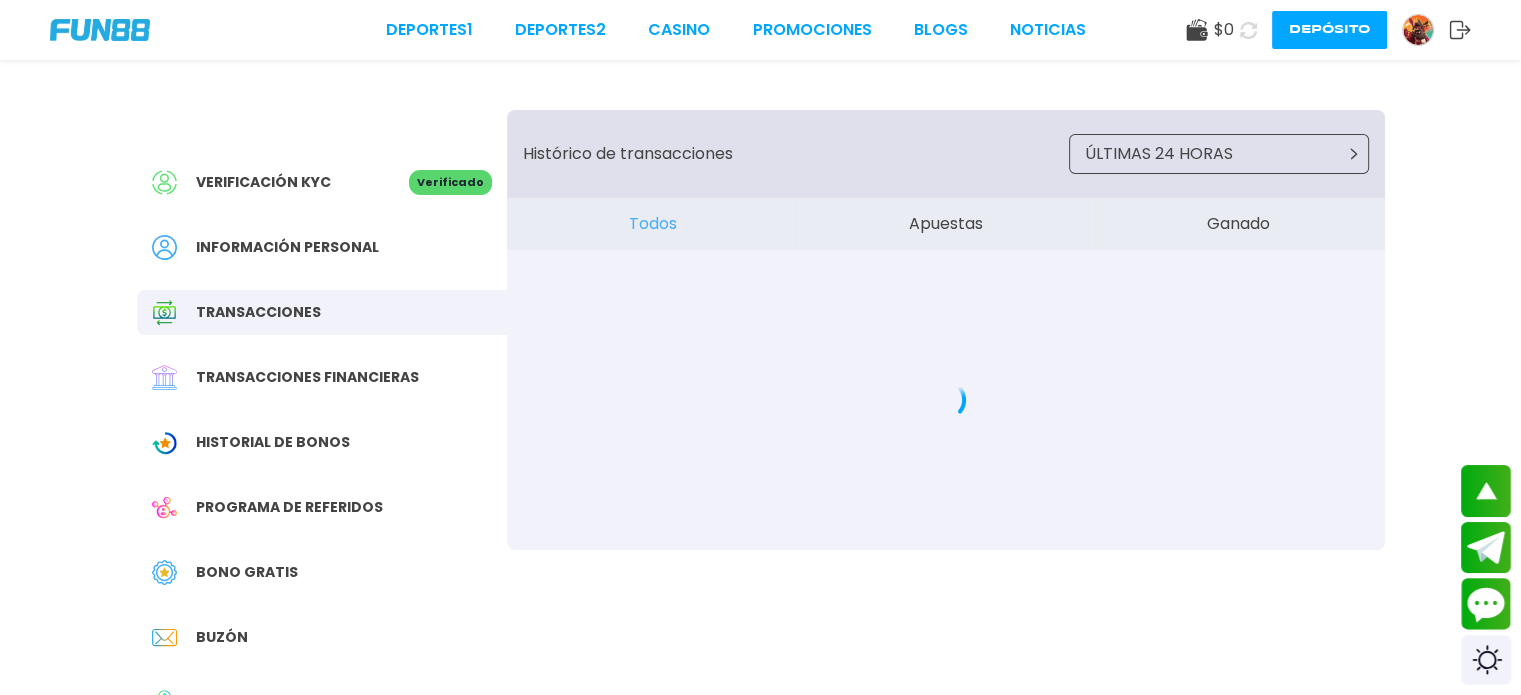 click on "Transacciones financieras" at bounding box center (307, 377) 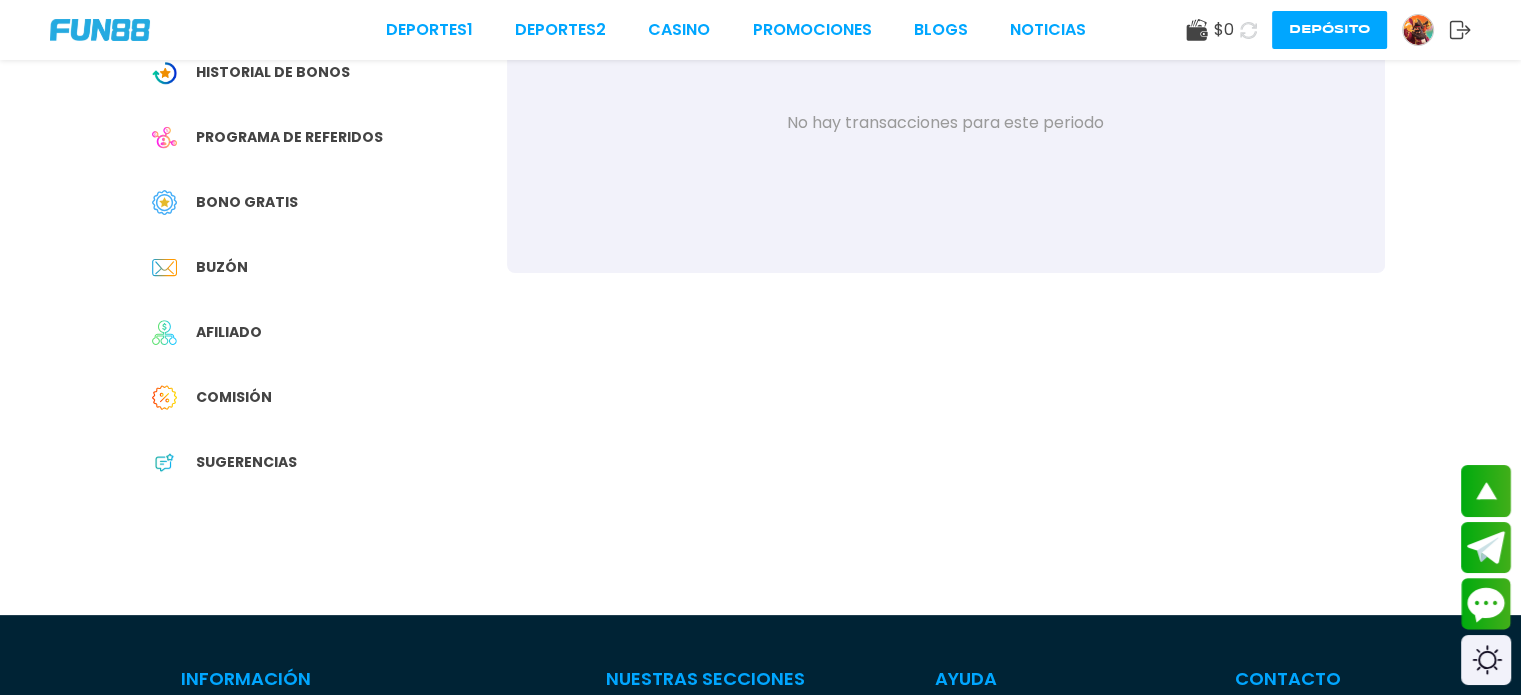 scroll, scrollTop: 136, scrollLeft: 0, axis: vertical 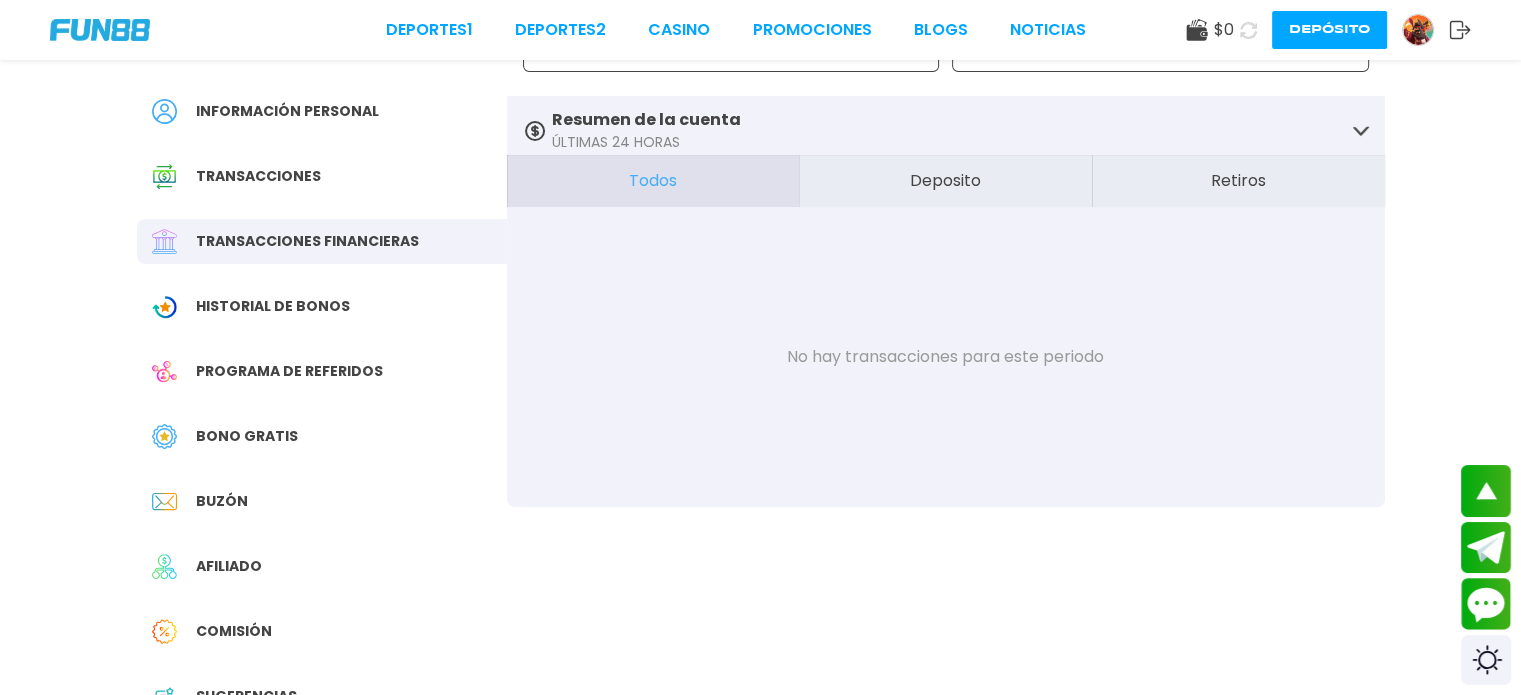 click on "Verificación KYC Verificado Información personal Transacciones Transacciones financieras Historial de Bonos Programa de referidos Bono Gratis Buzón Afiliado Comisión Sugerencias" at bounding box center (322, 381) 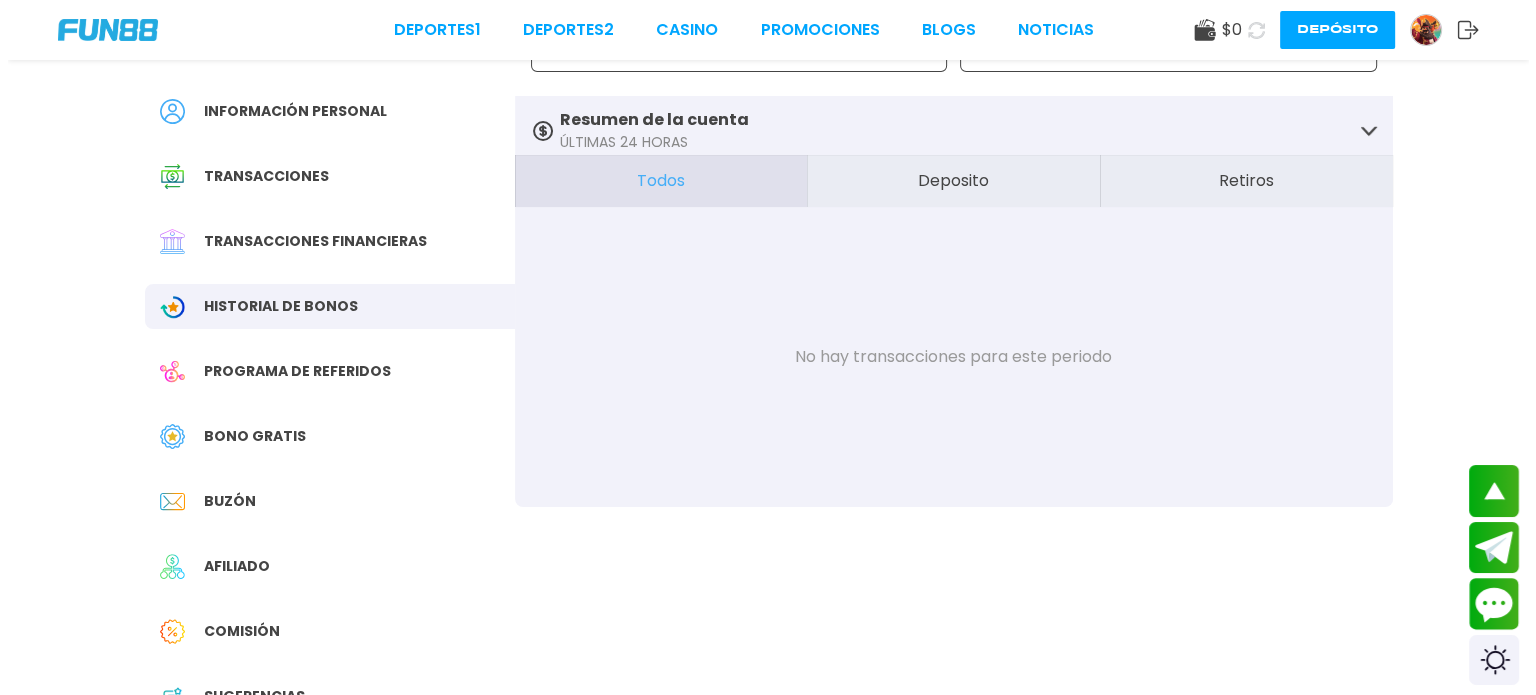 scroll, scrollTop: 0, scrollLeft: 0, axis: both 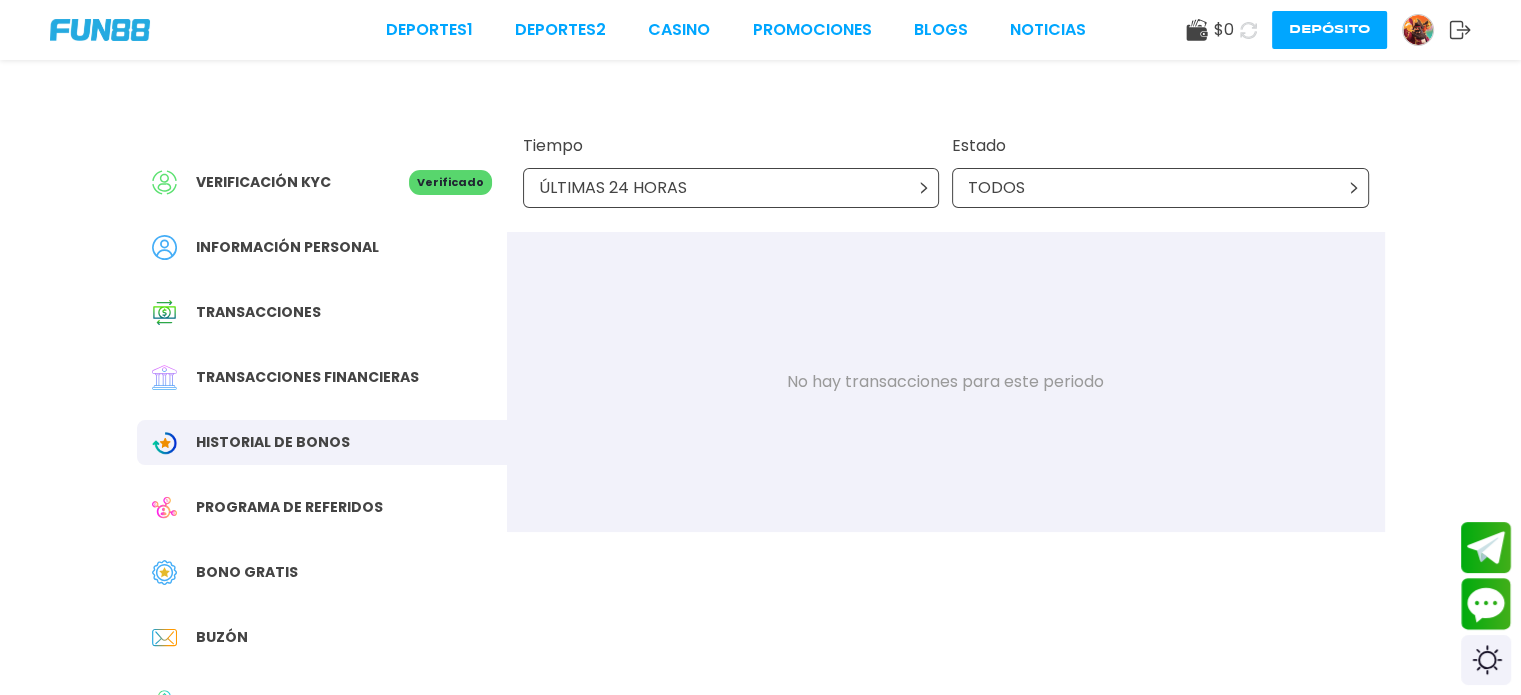 click on "TODOS" at bounding box center (996, 188) 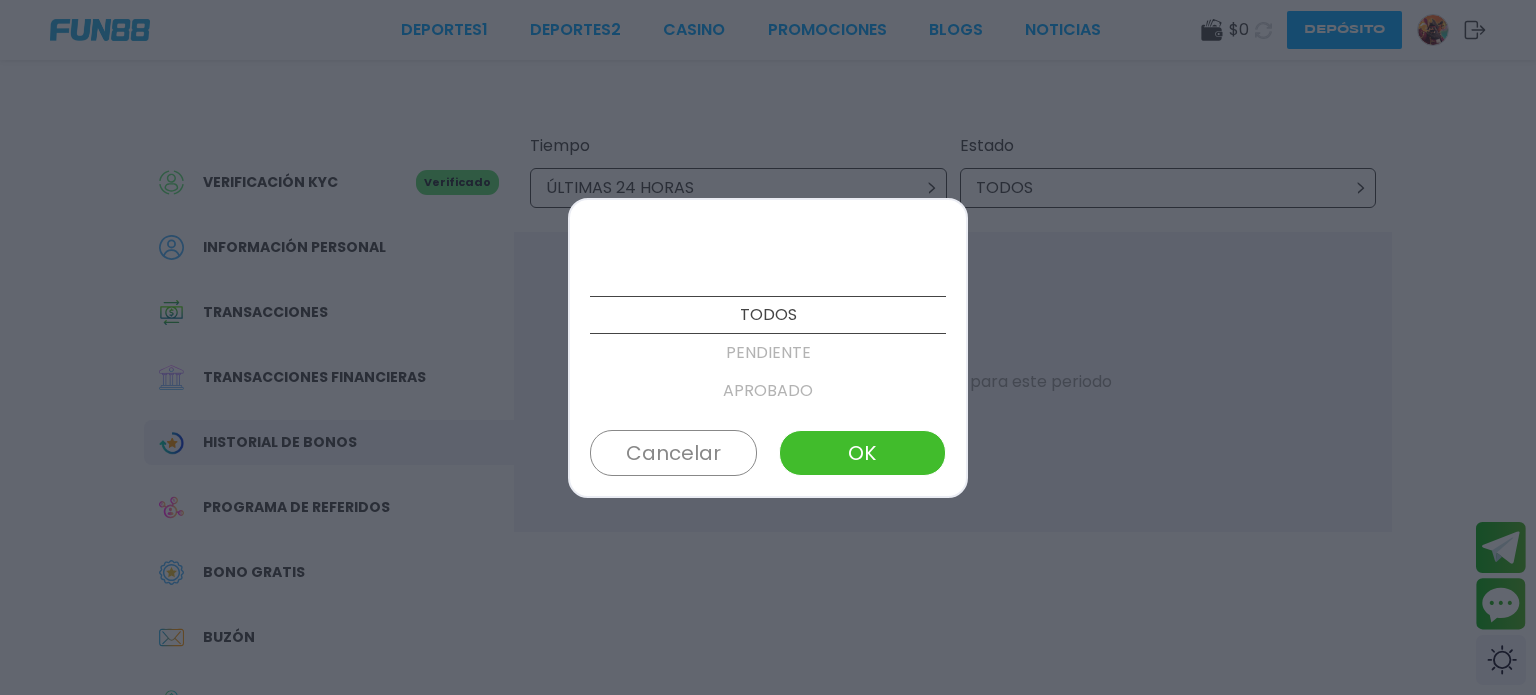 click on "TODOS" at bounding box center (768, 315) 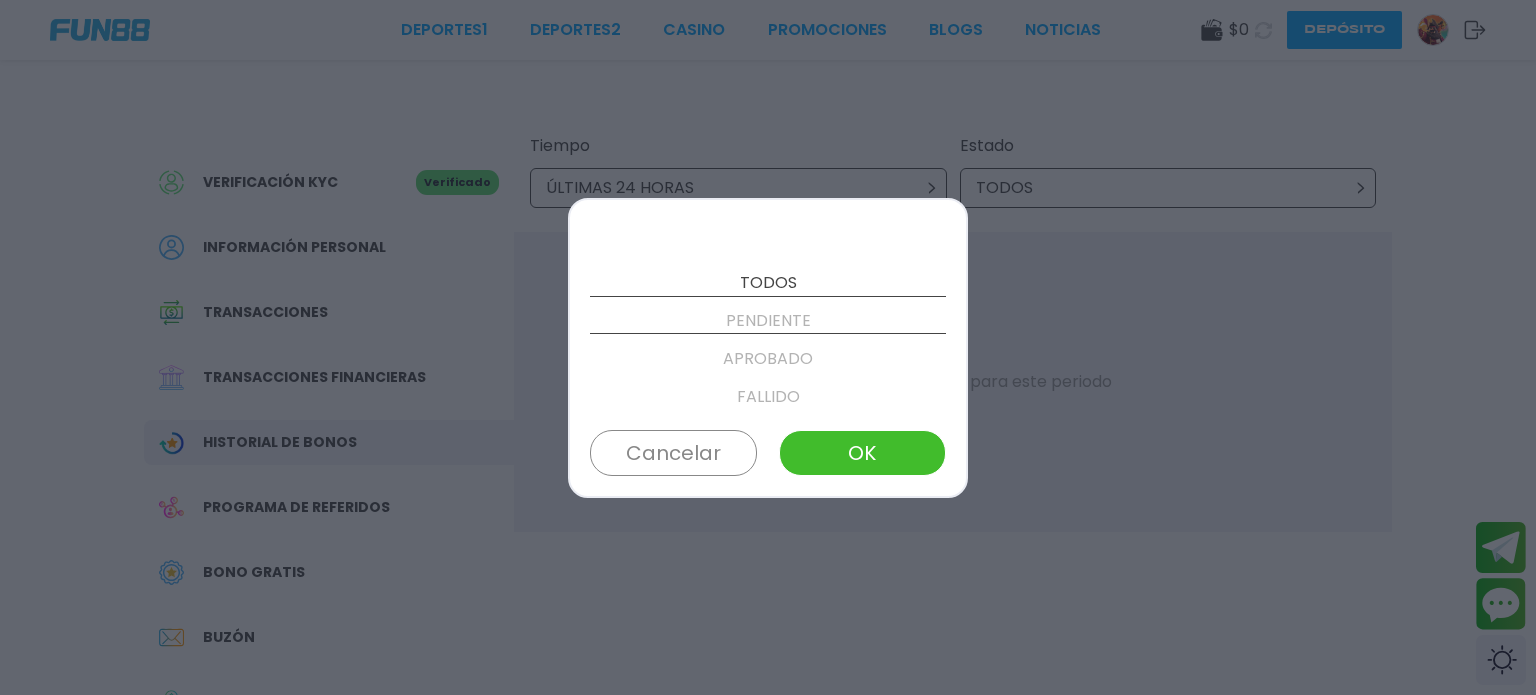 scroll, scrollTop: 38, scrollLeft: 0, axis: vertical 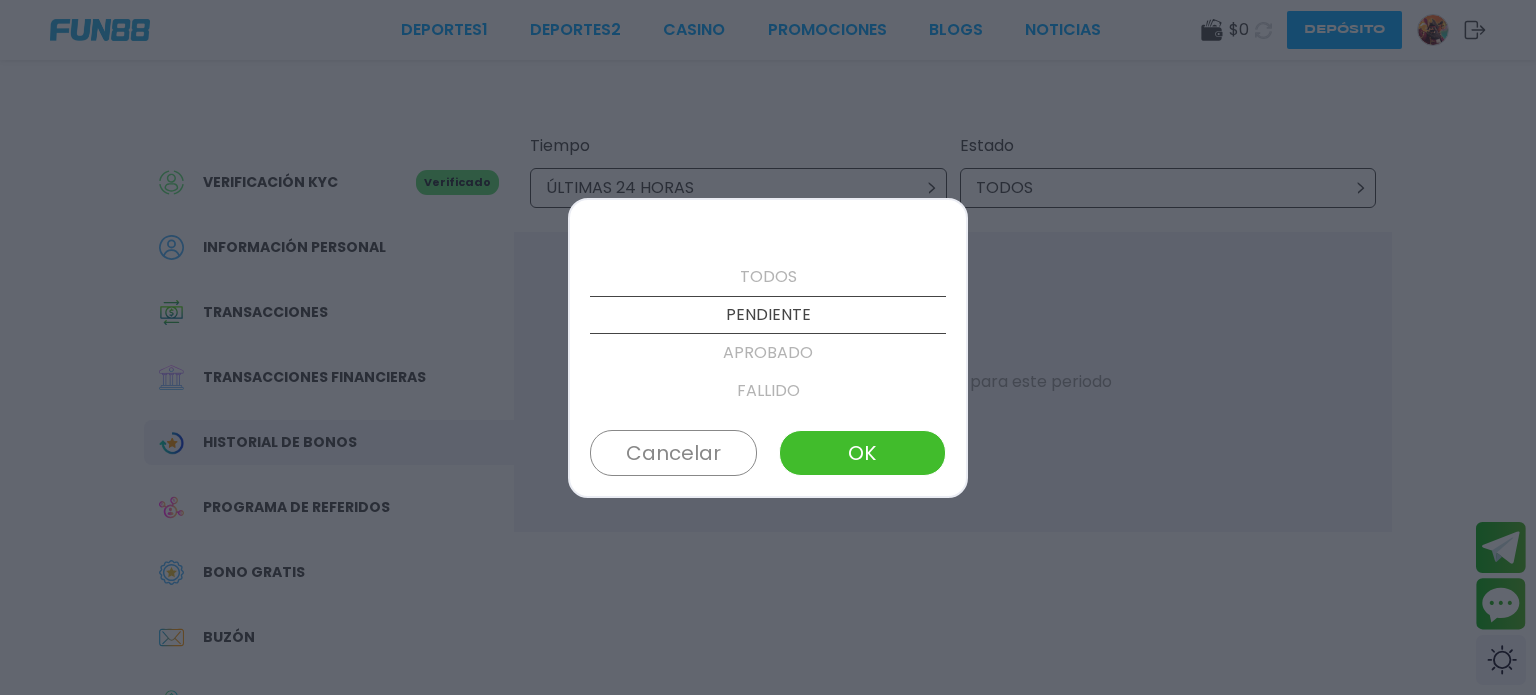 click on "TODOS PENDIENTE APROBADO FALLIDO CANCELADO Cancelar OK" at bounding box center (768, 348) 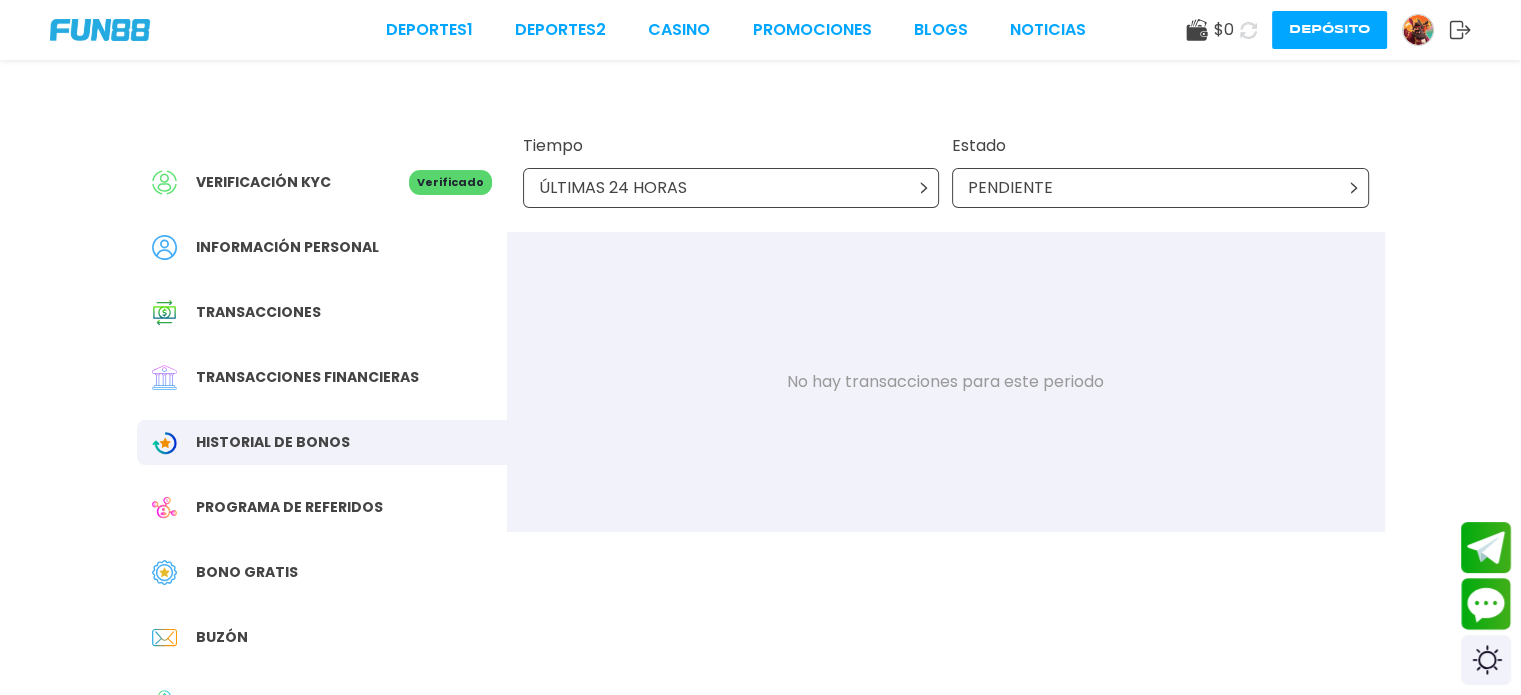 click on "PENDIENTE" at bounding box center [1010, 188] 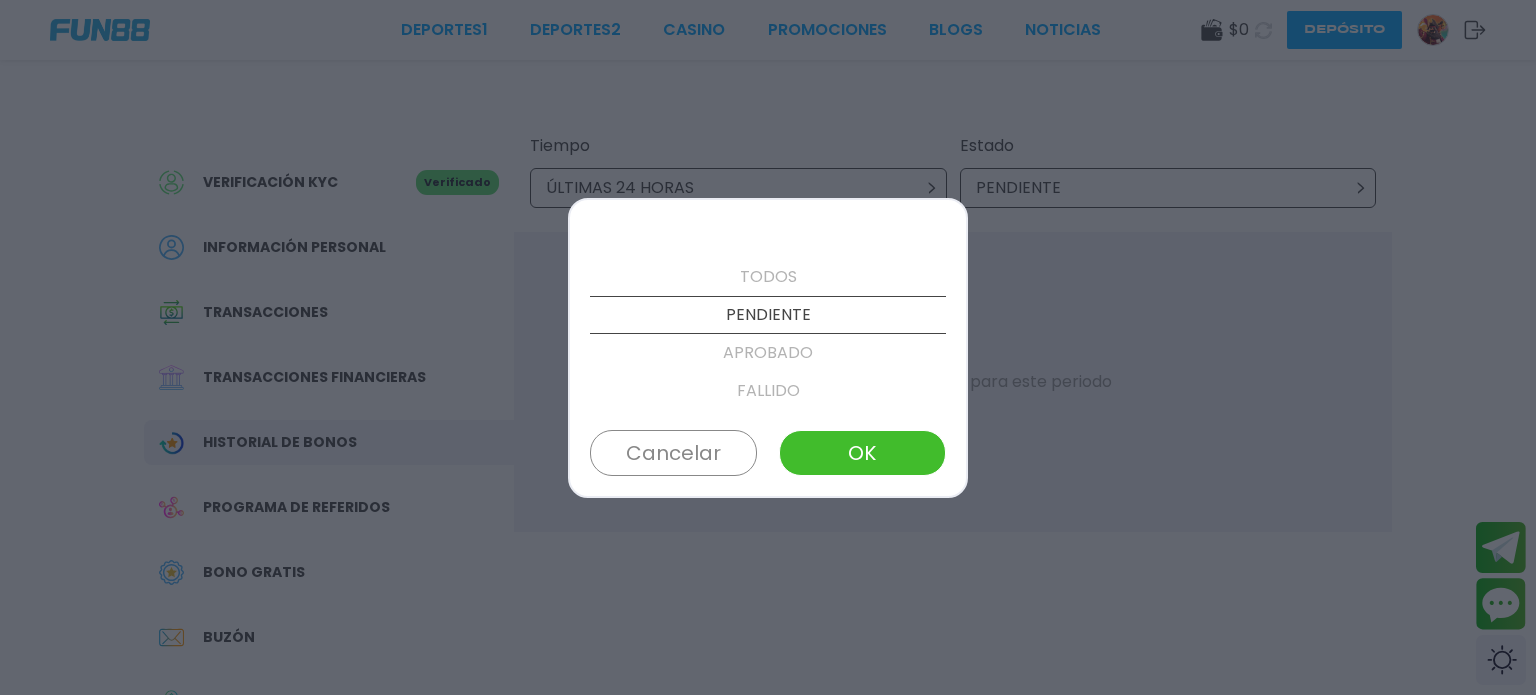 click on "TODOS" at bounding box center [768, 277] 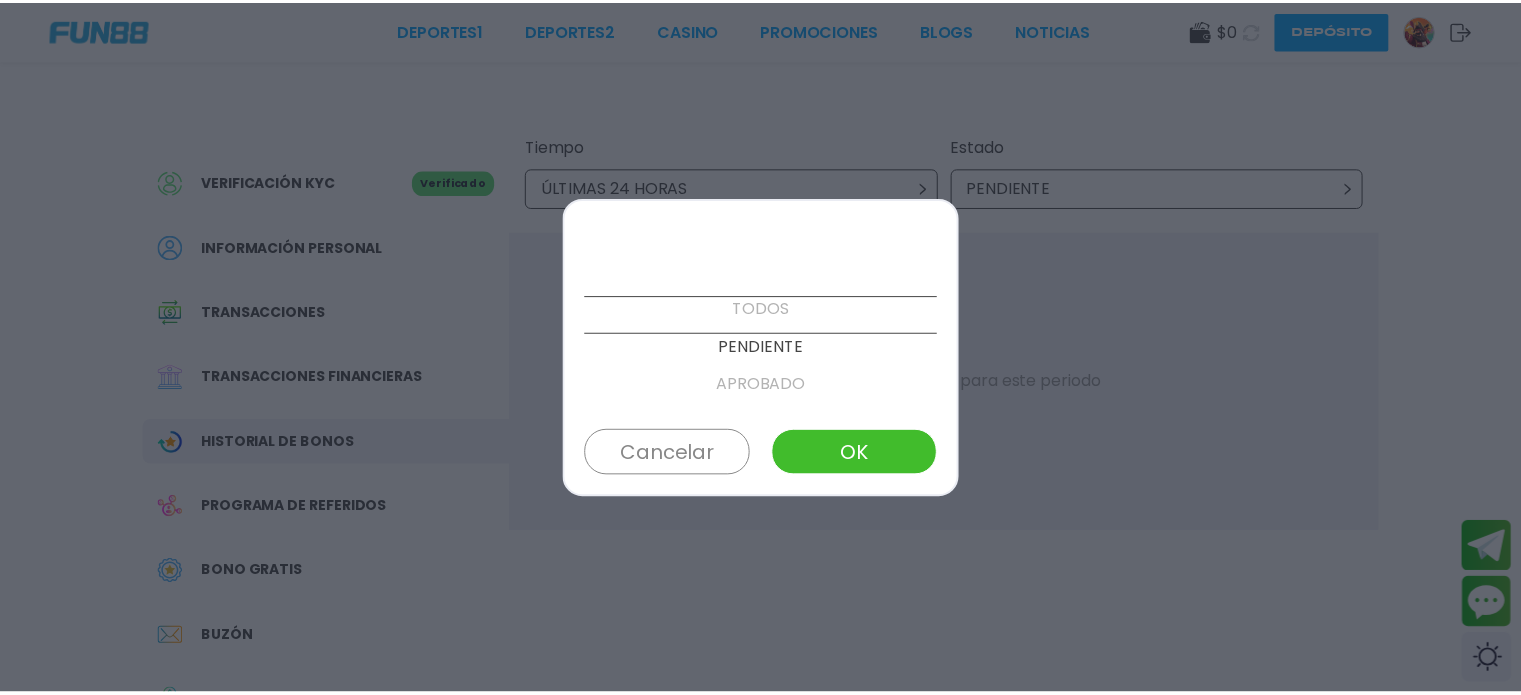 scroll, scrollTop: 0, scrollLeft: 0, axis: both 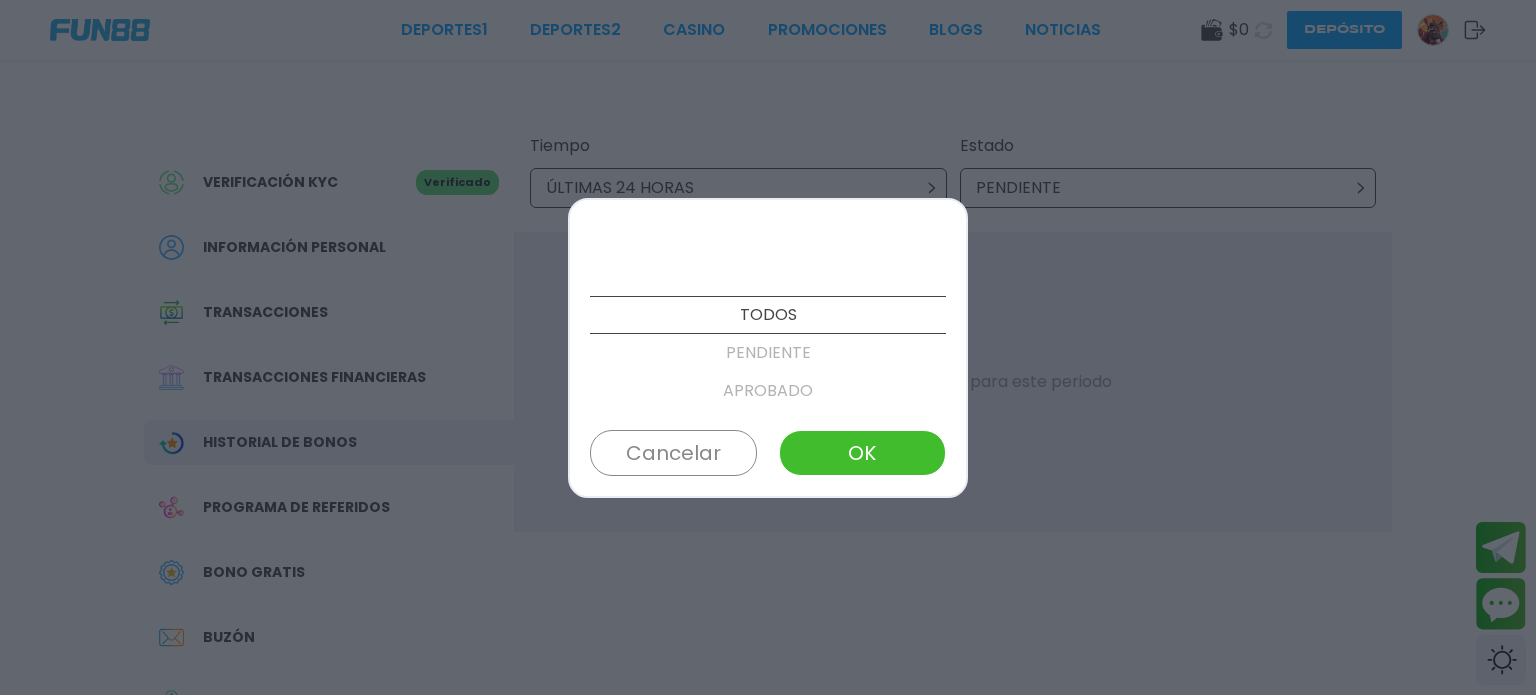 click on "OK" at bounding box center [862, 453] 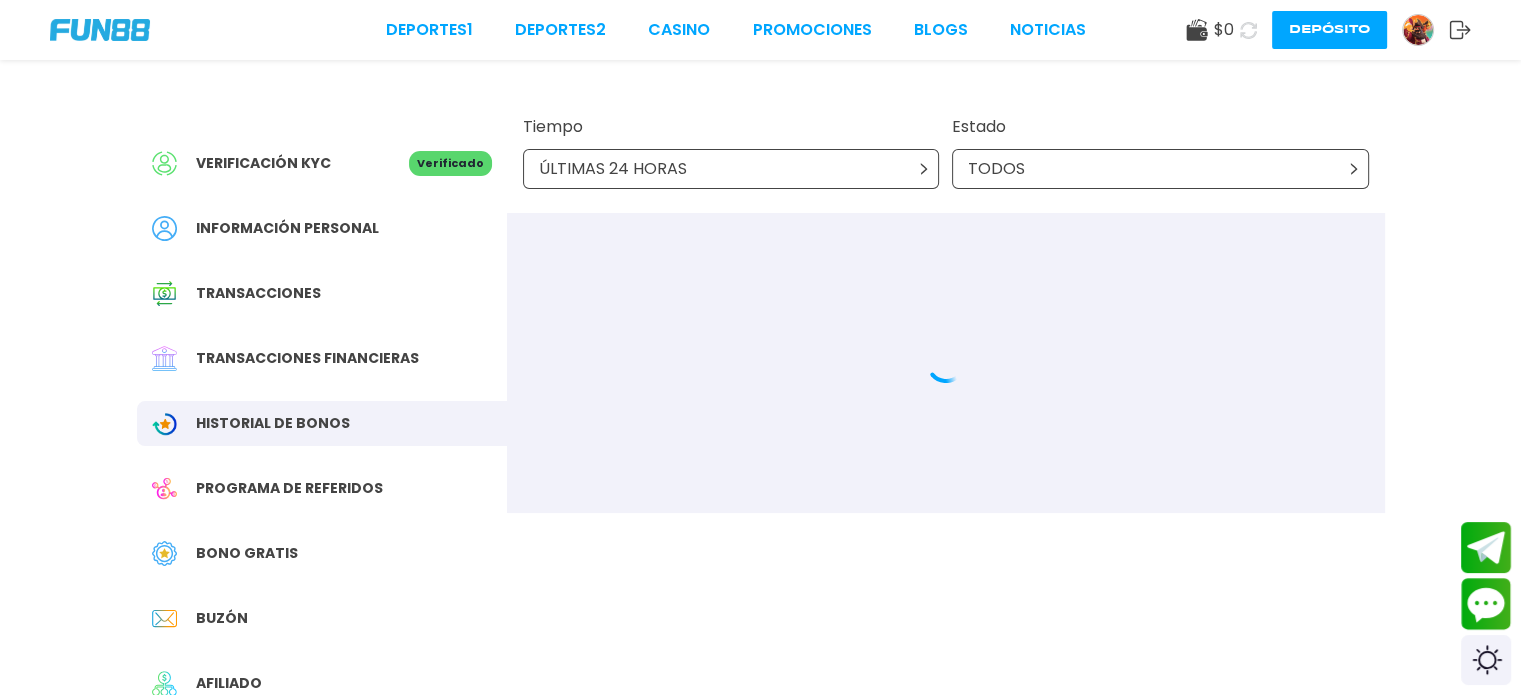 scroll, scrollTop: 20, scrollLeft: 0, axis: vertical 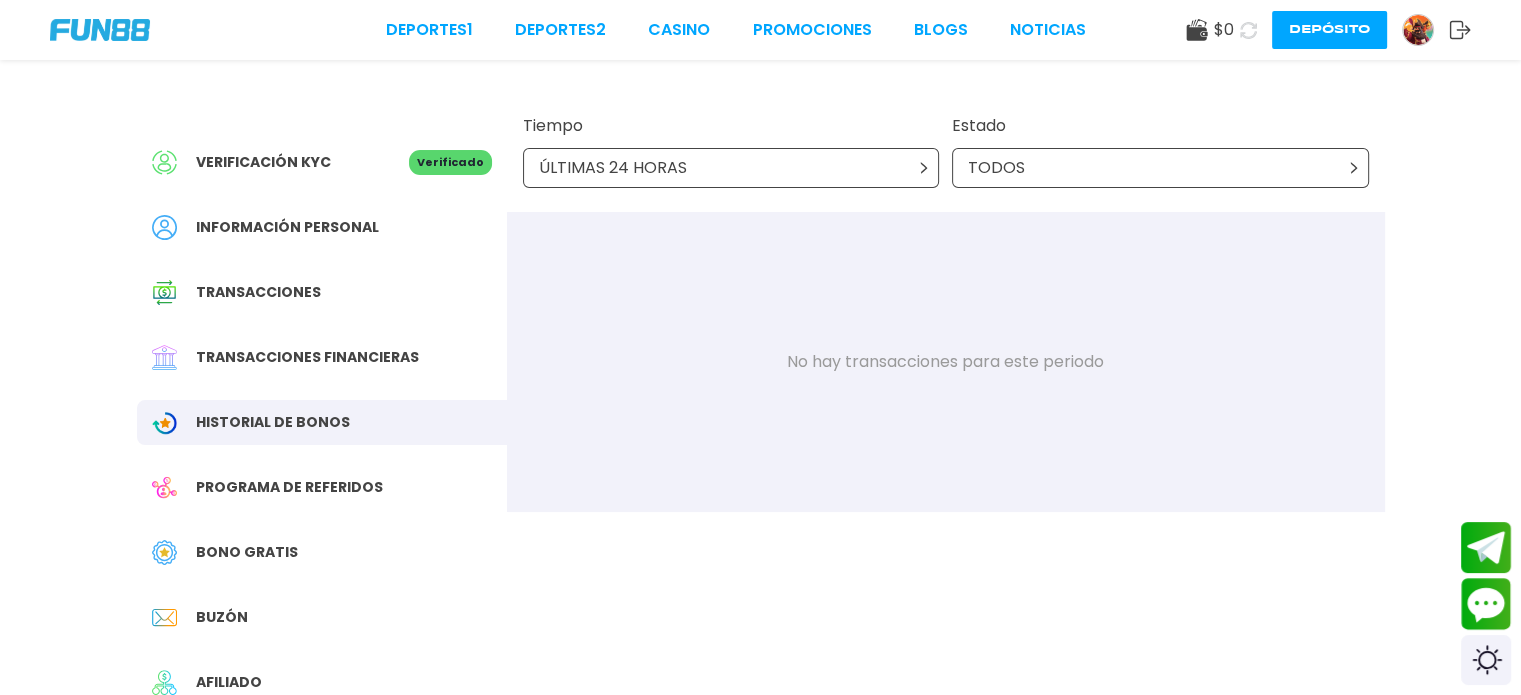 click on "Programa de referidos" at bounding box center [322, 487] 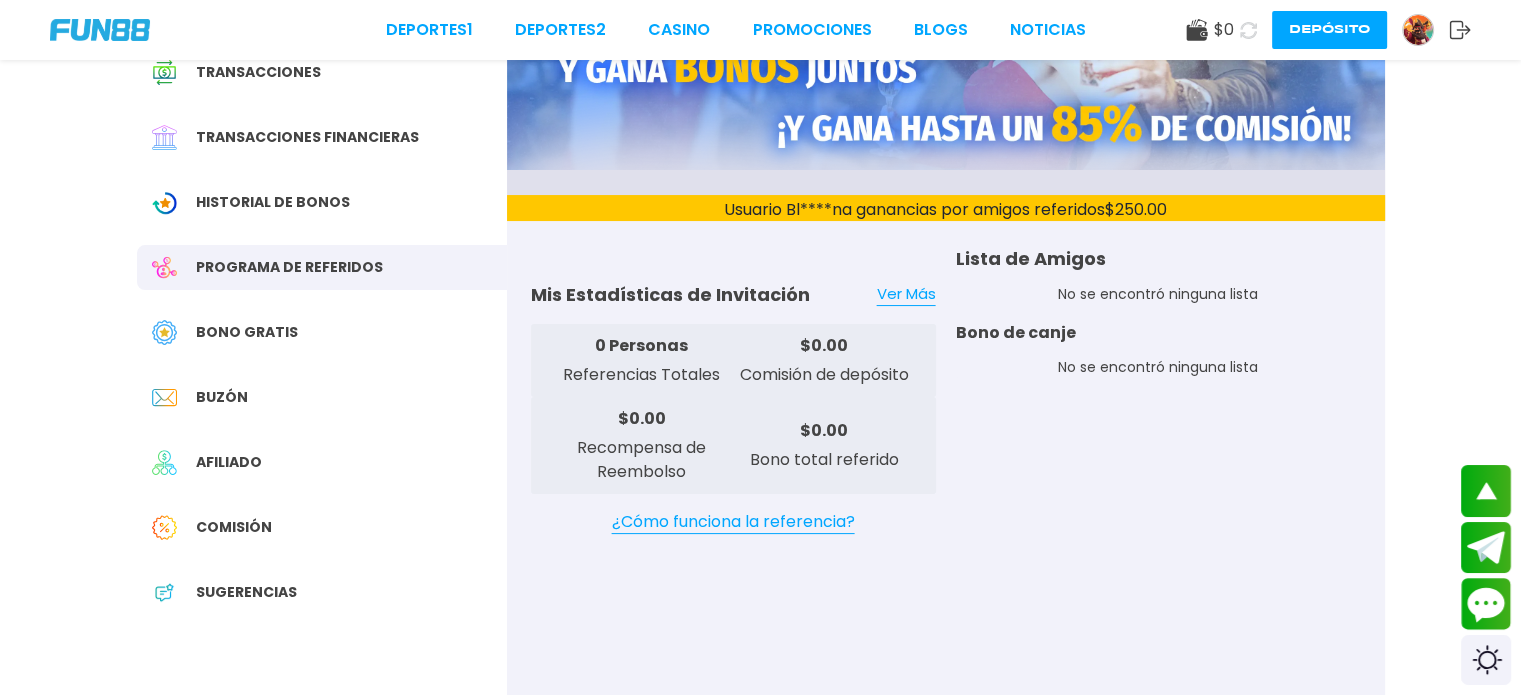 click on "Bono Gratis" at bounding box center (322, 332) 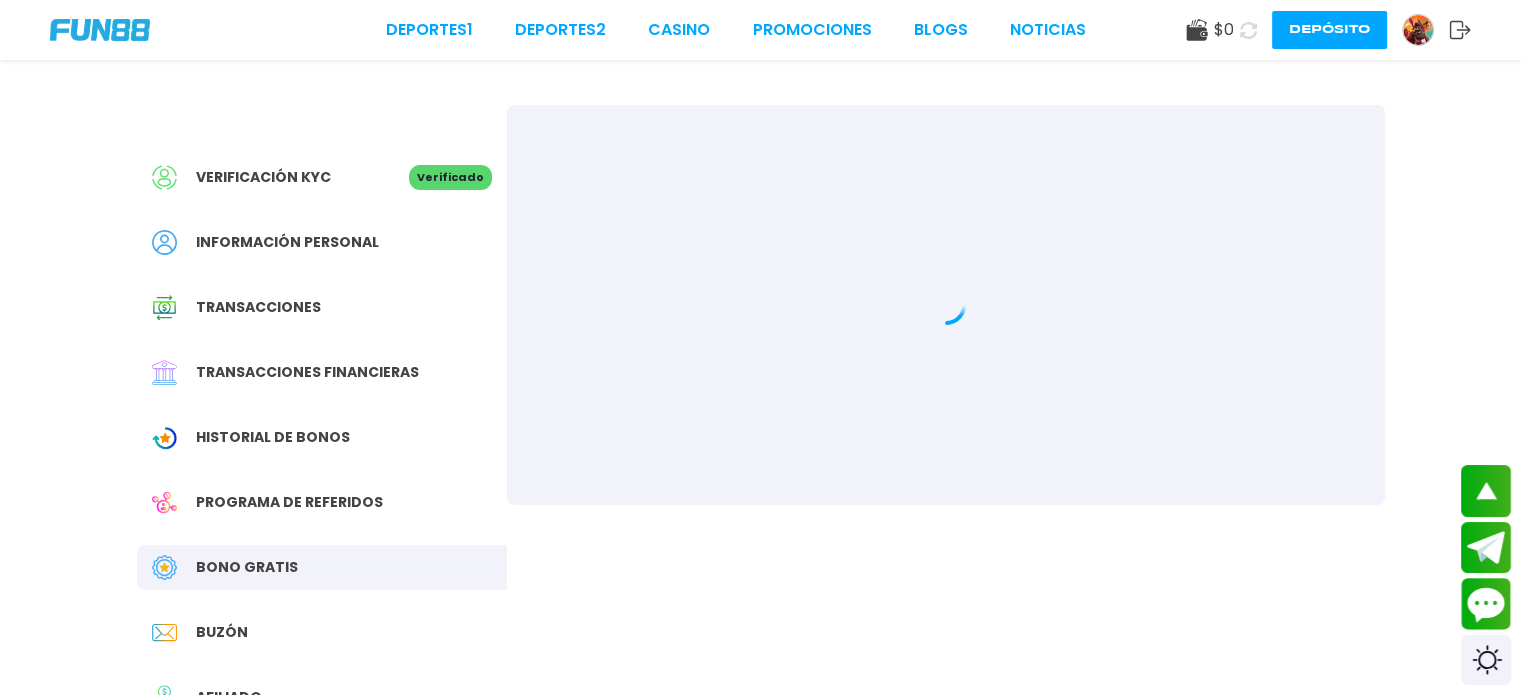 scroll, scrollTop: 0, scrollLeft: 0, axis: both 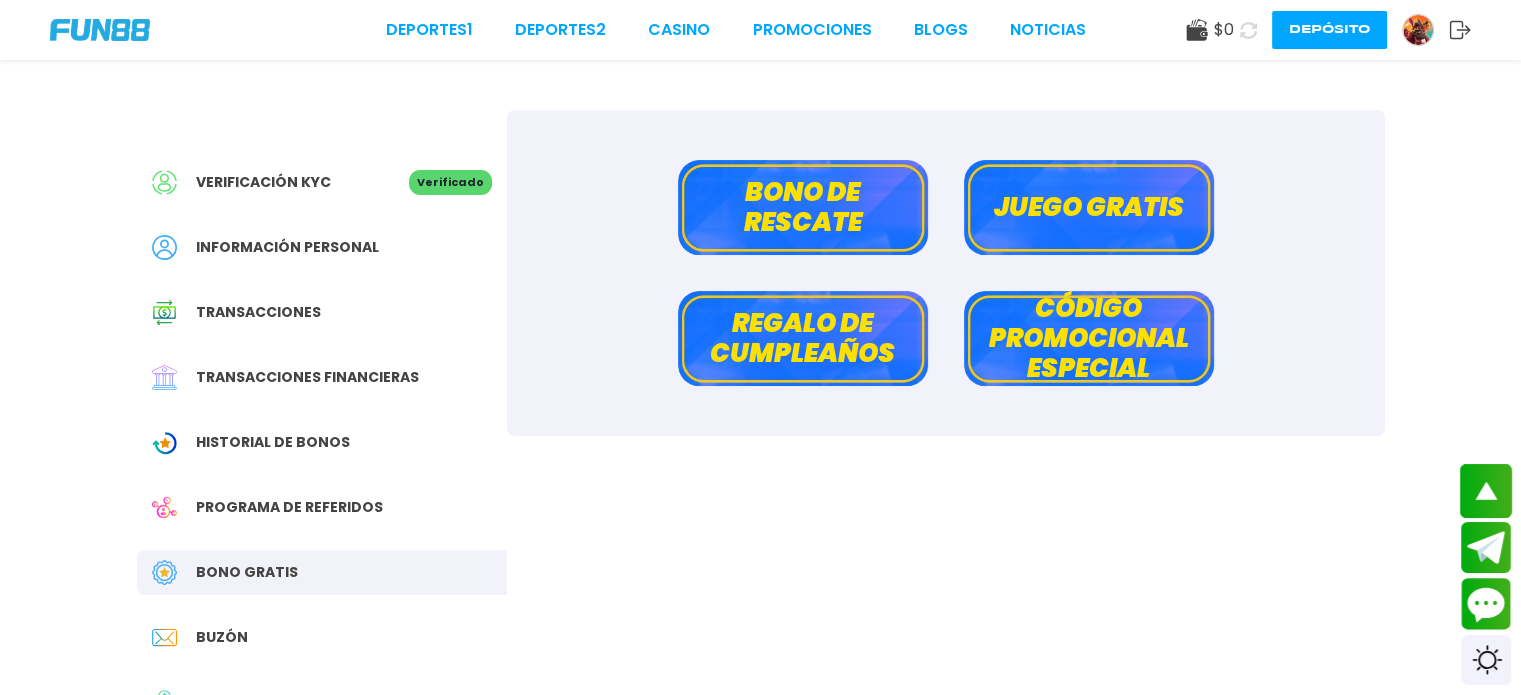 click at bounding box center (1486, 491) 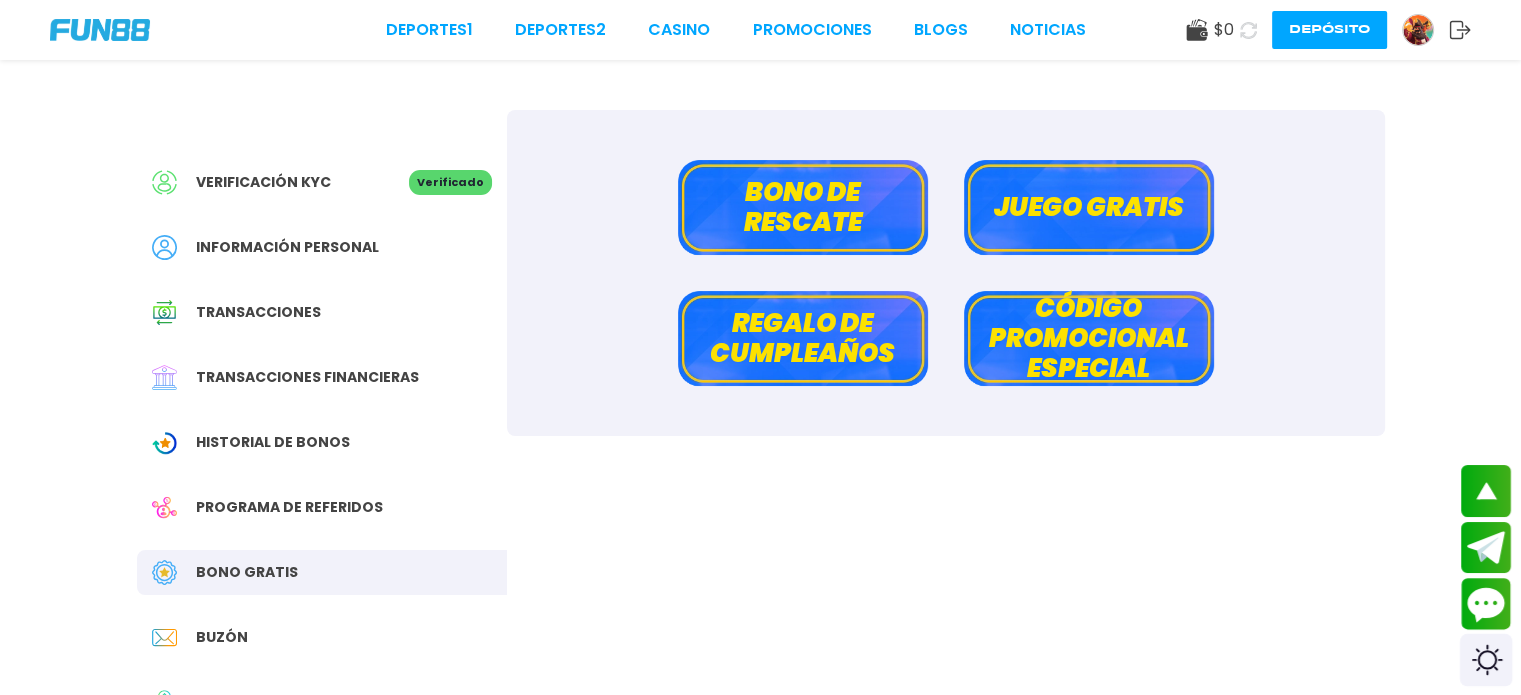 click at bounding box center (1486, 660) 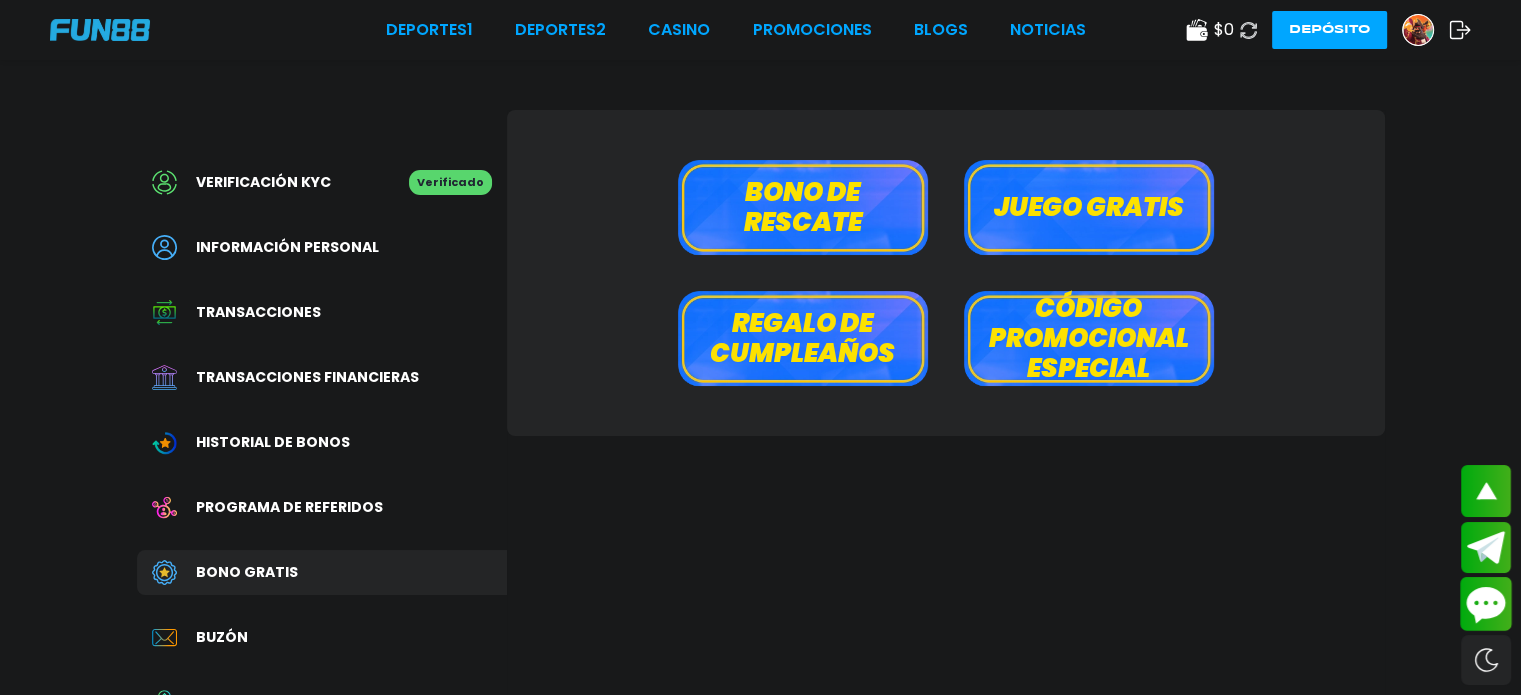click at bounding box center [1486, 604] 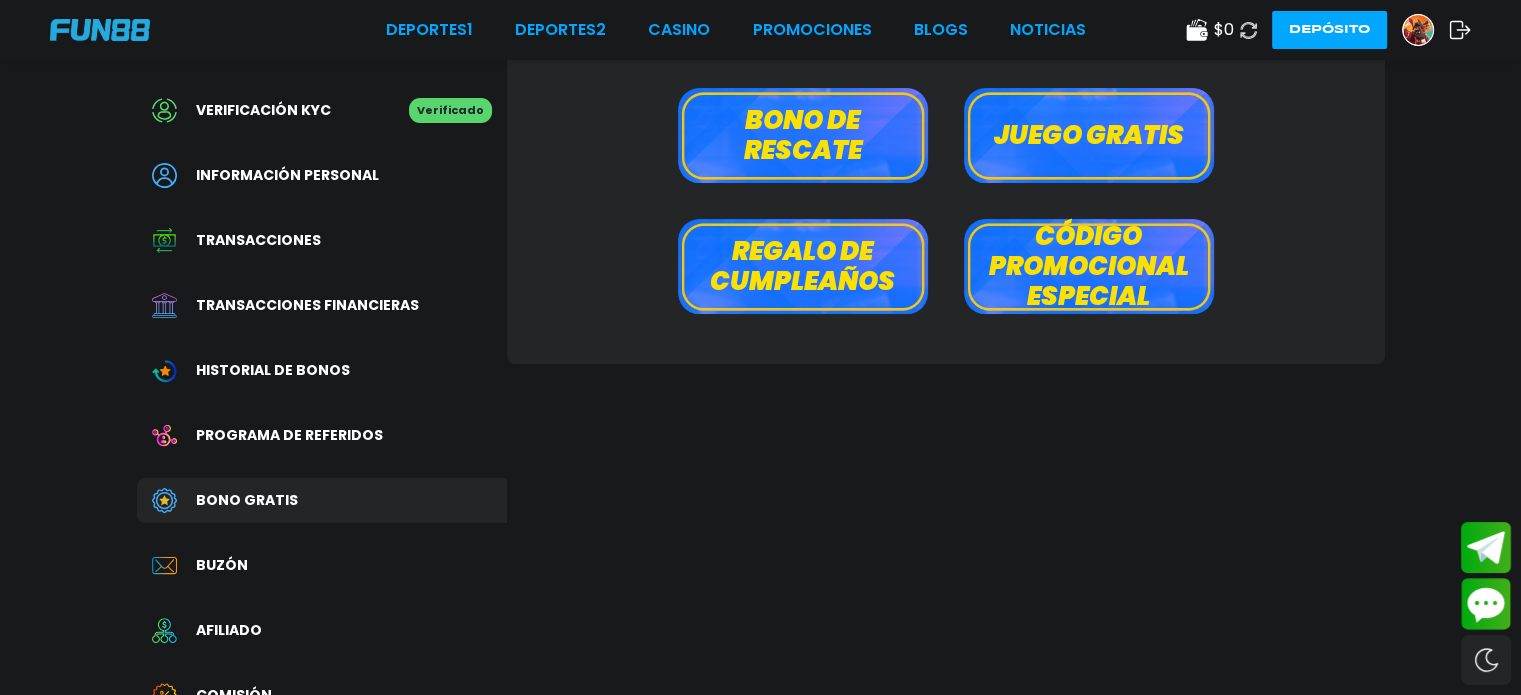 scroll, scrollTop: 79, scrollLeft: 0, axis: vertical 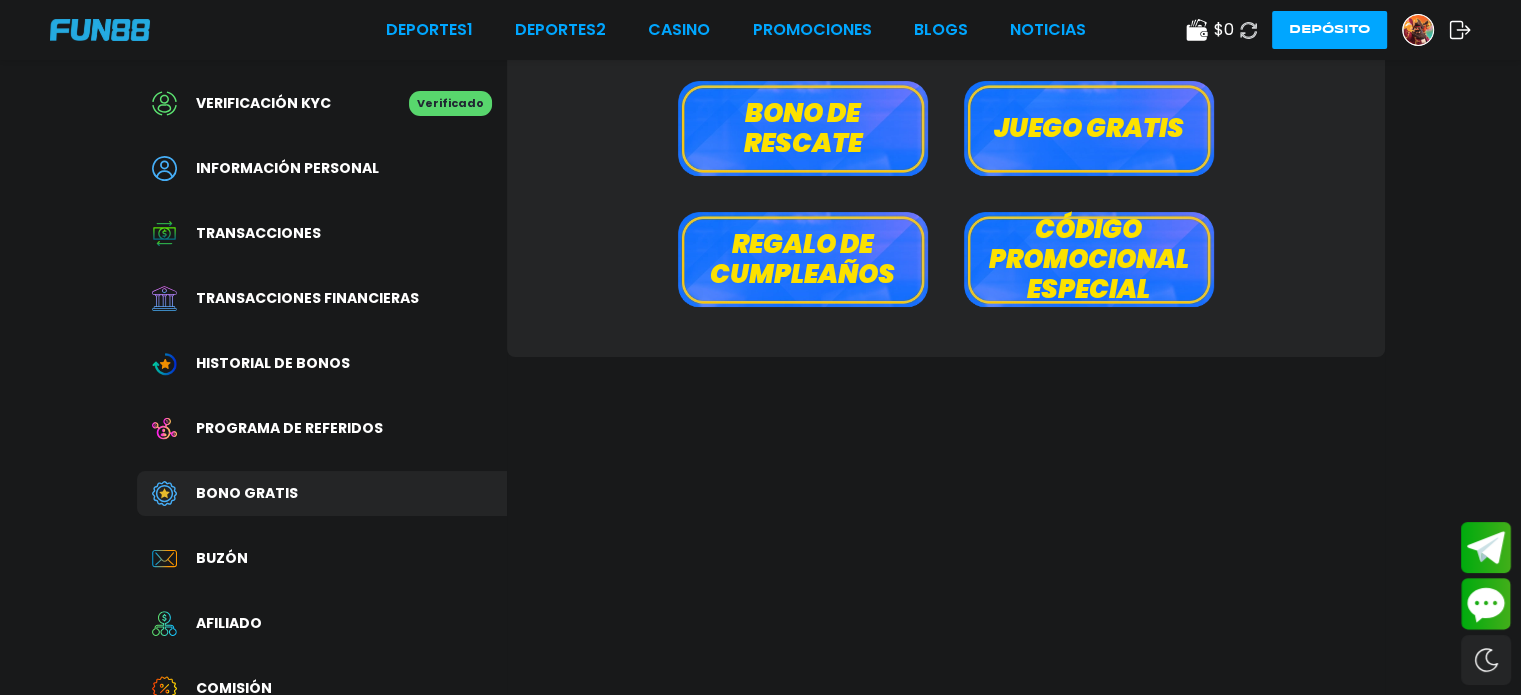 click on "Verificación KYC Verificado Información personal Transacciones Transacciones financieras Historial de Bonos Programa de referidos Bono Gratis Buzón Afiliado Comisión Sugerencias Bono de rescate Juego gratis Regalo de cumpleaños Código promocional especial" at bounding box center [760, 383] 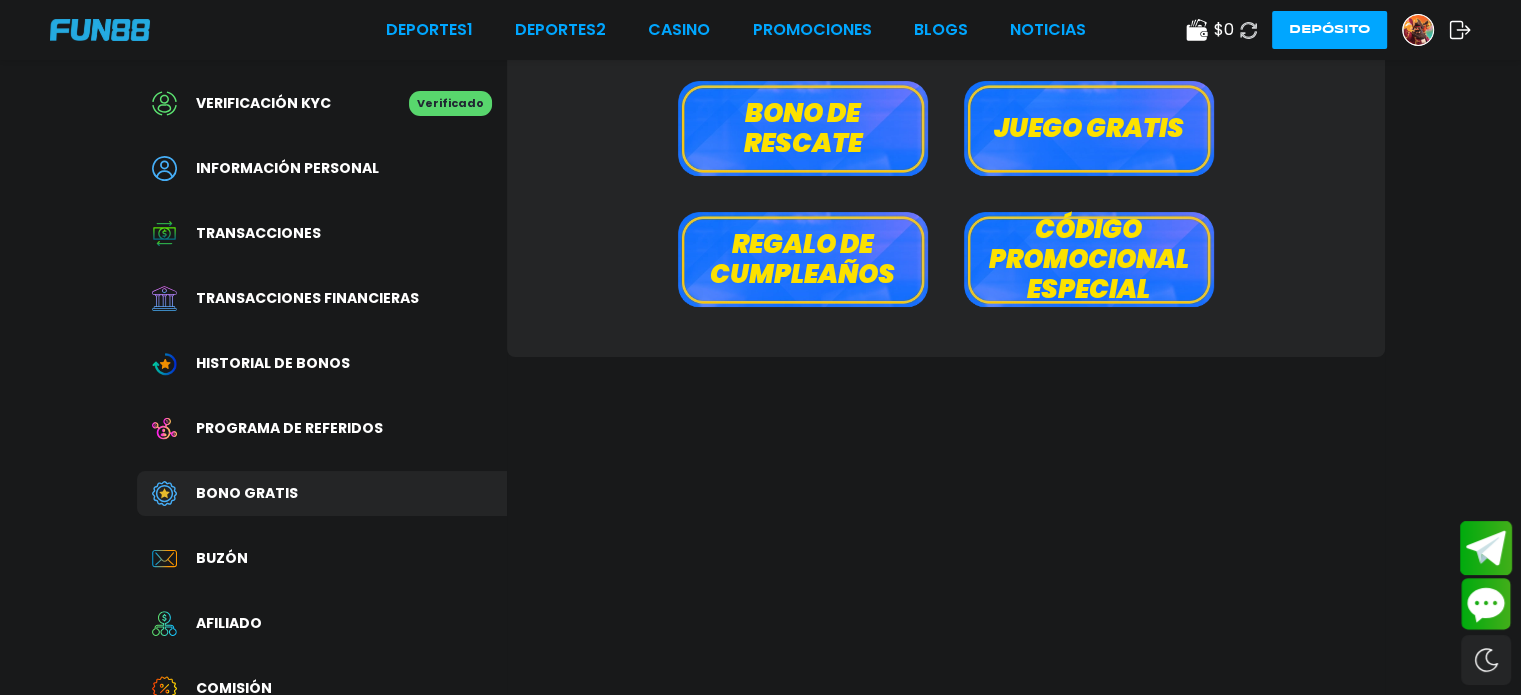 click at bounding box center (1486, 547) 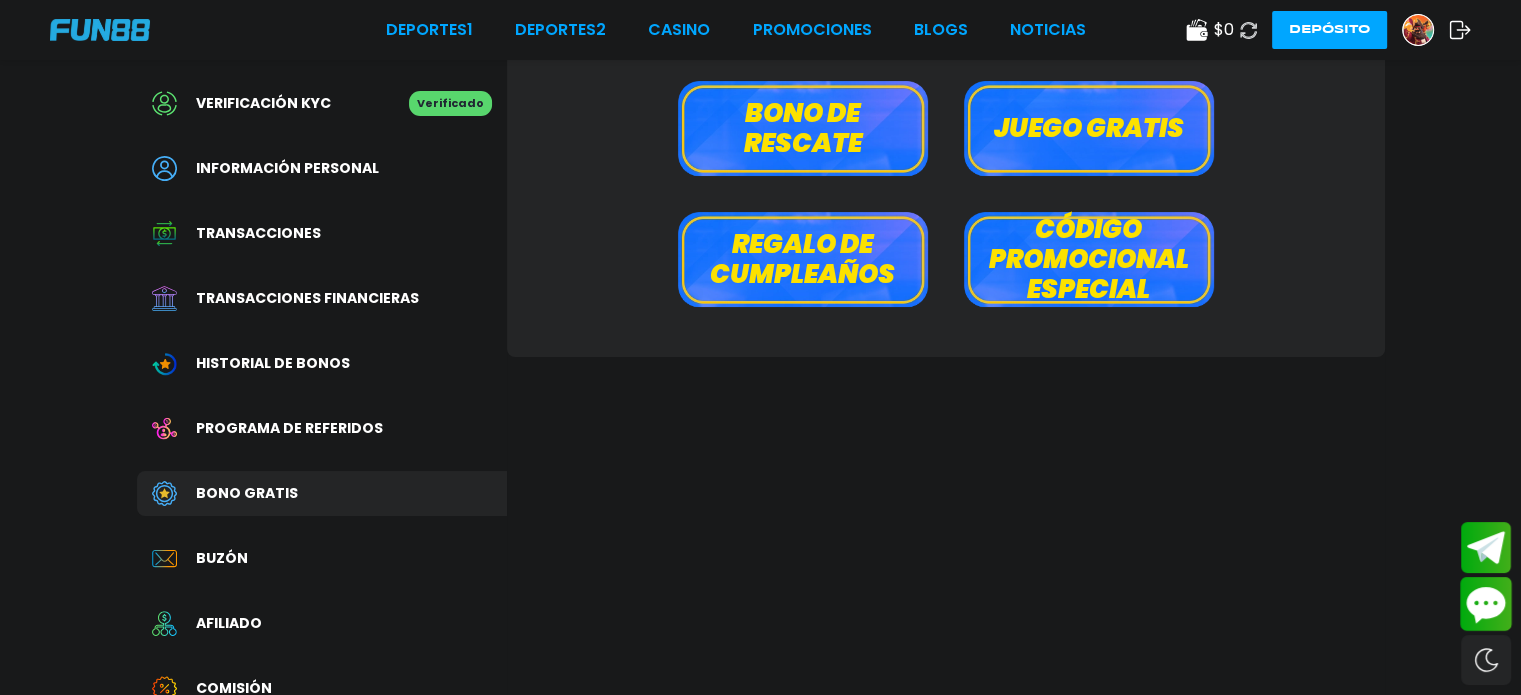 click at bounding box center (1486, 604) 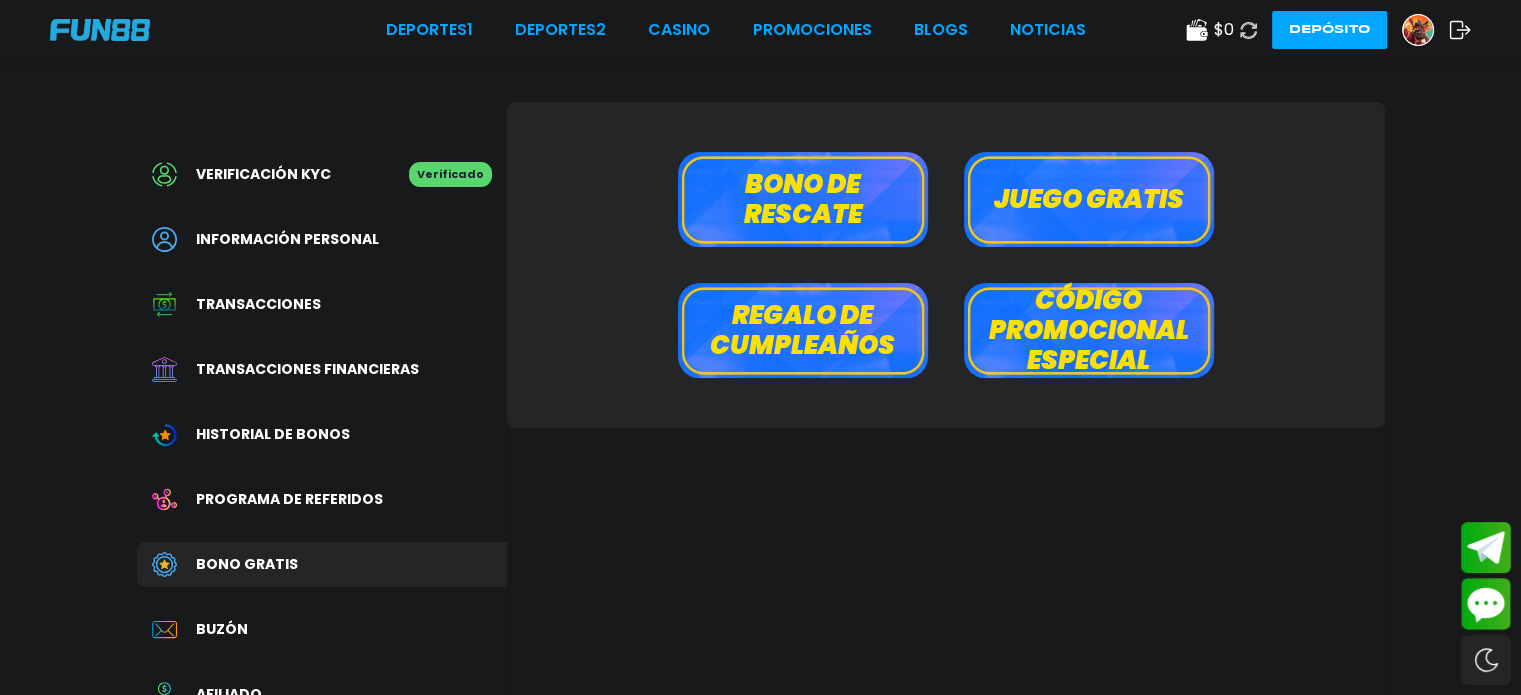 scroll, scrollTop: 0, scrollLeft: 0, axis: both 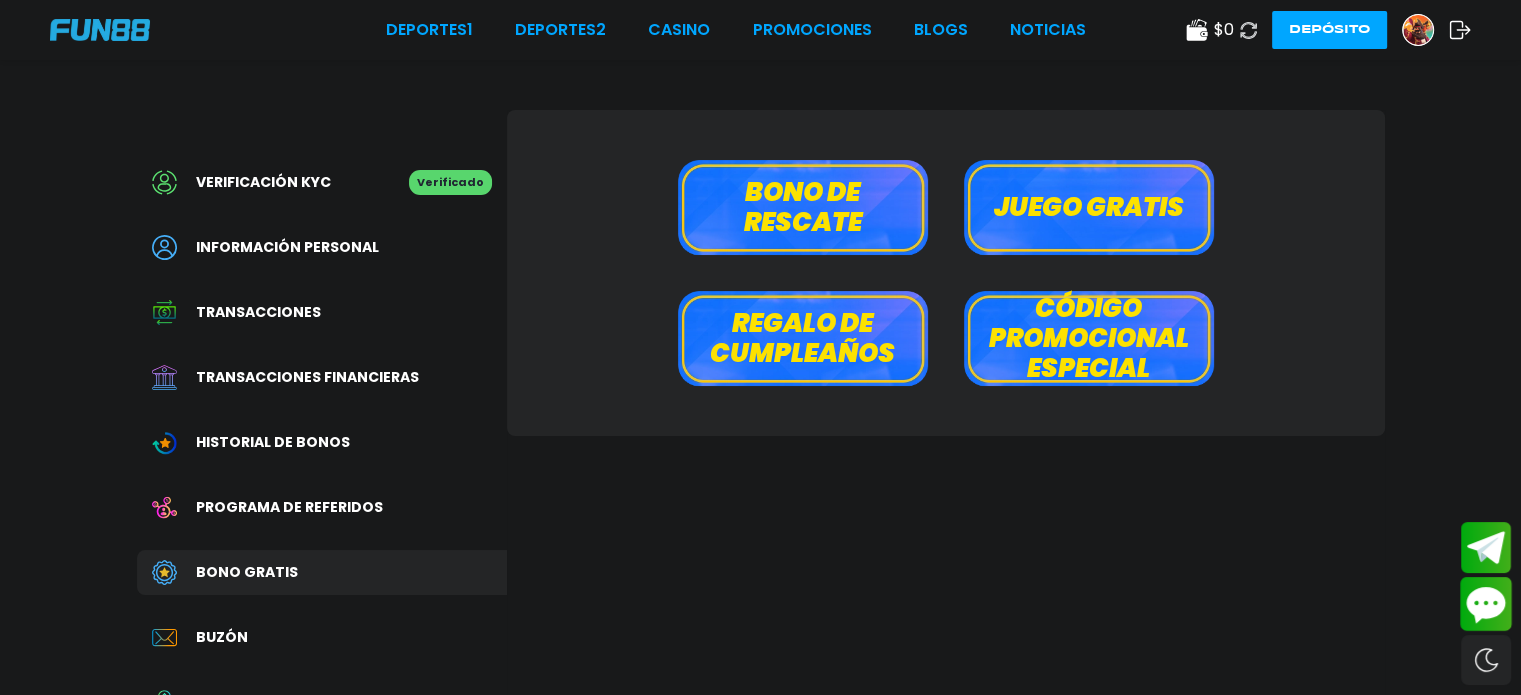 click at bounding box center [1486, 604] 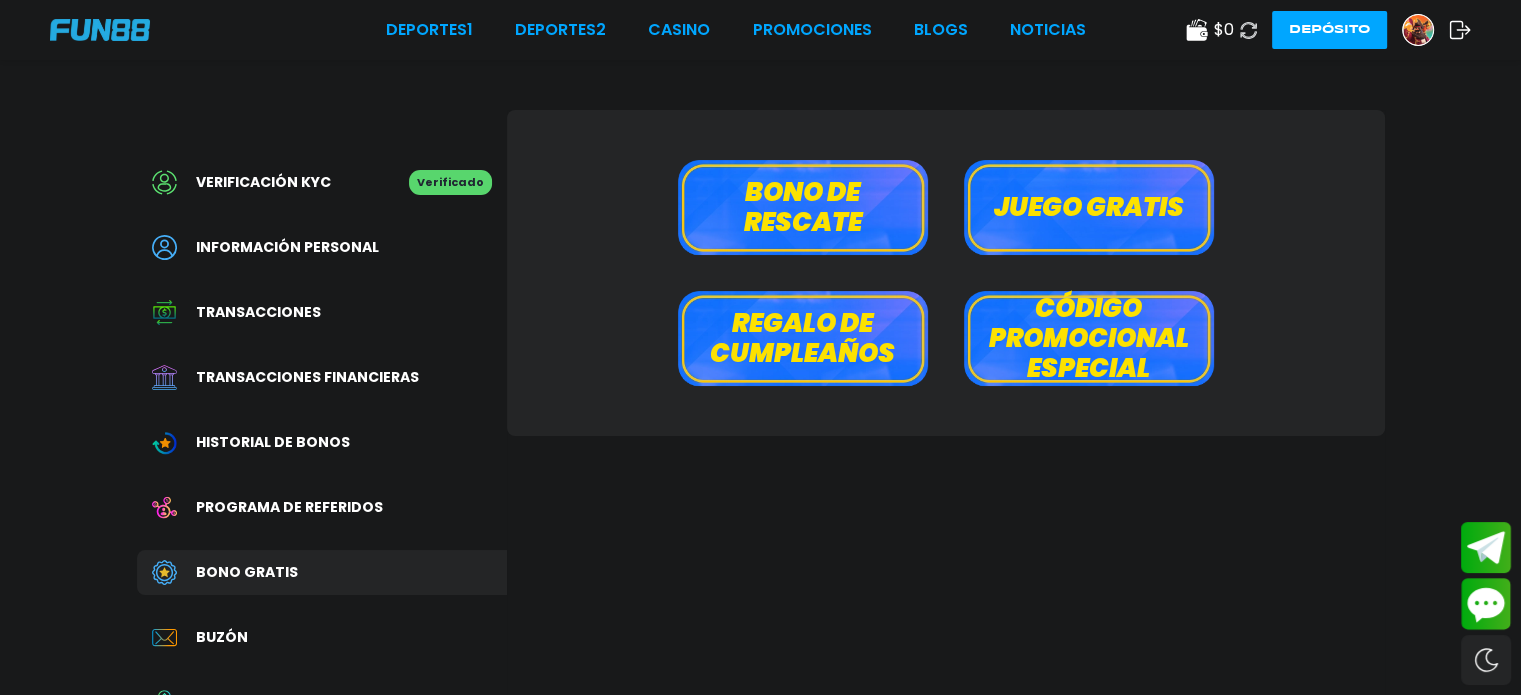 click 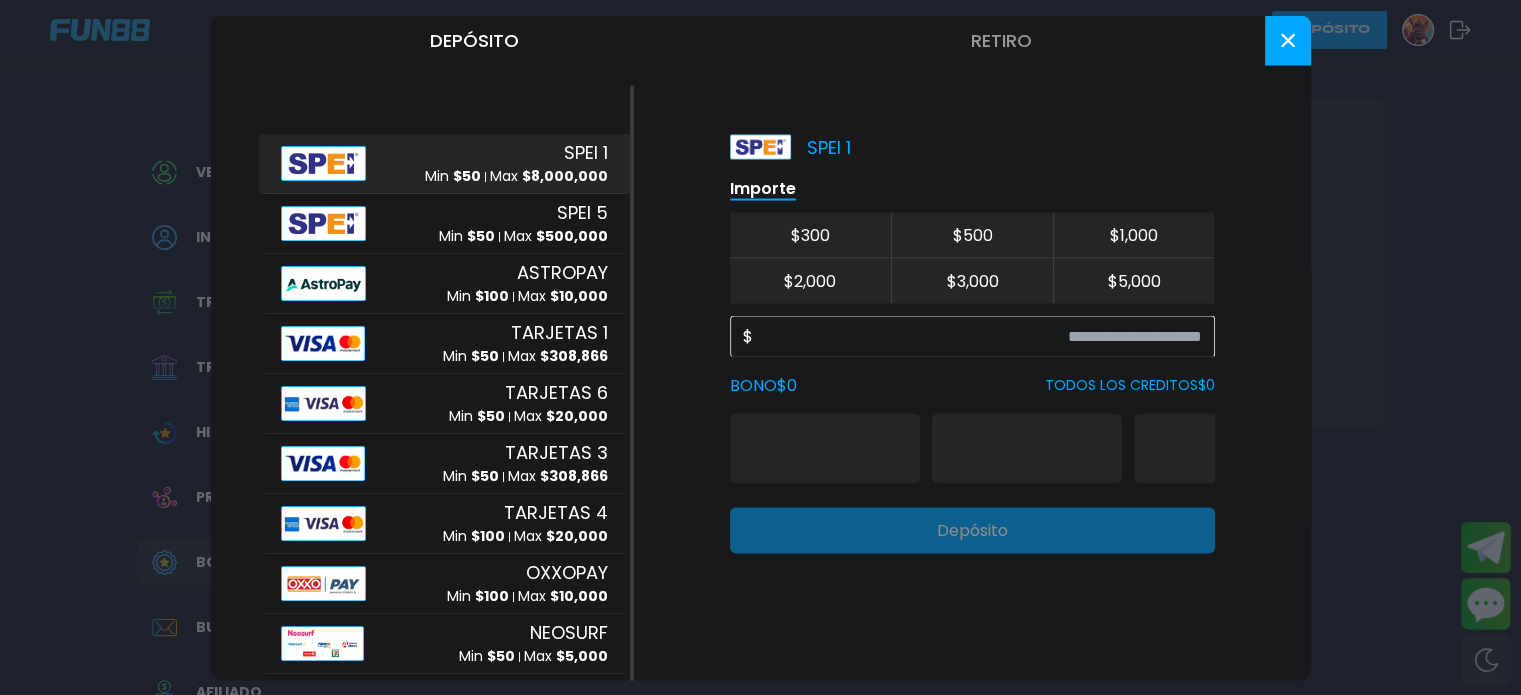 scroll, scrollTop: 0, scrollLeft: 0, axis: both 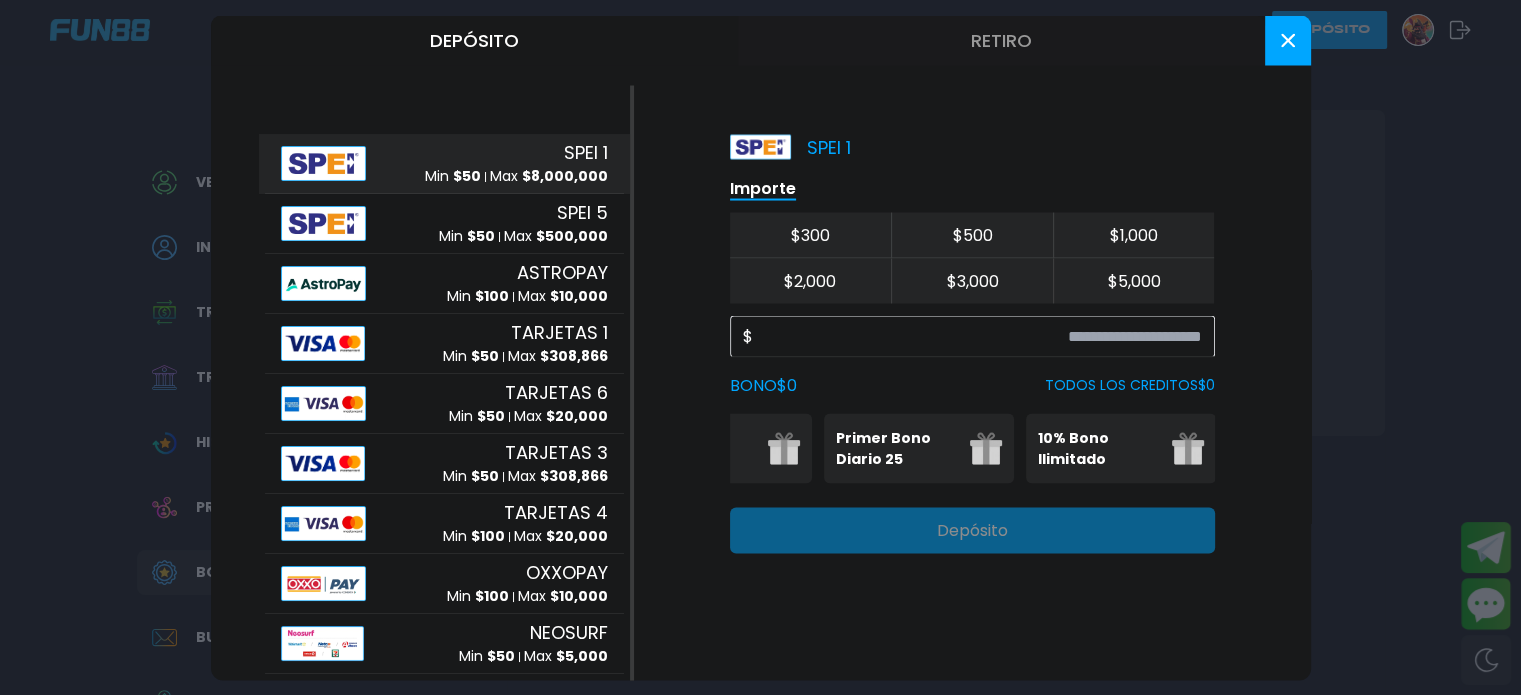 click on "TODOS LOS CREDITOS  $ 0" at bounding box center (1130, 385) 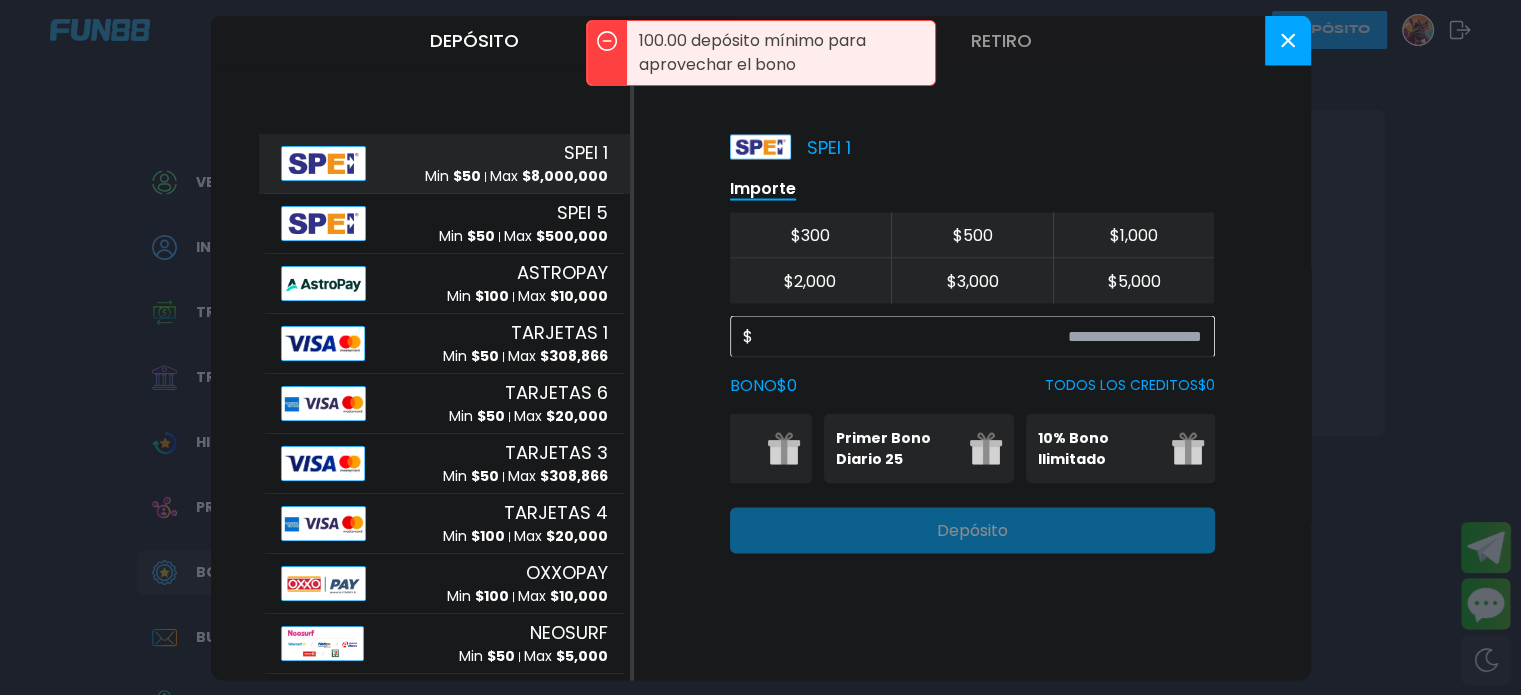 click at bounding box center [986, 448] 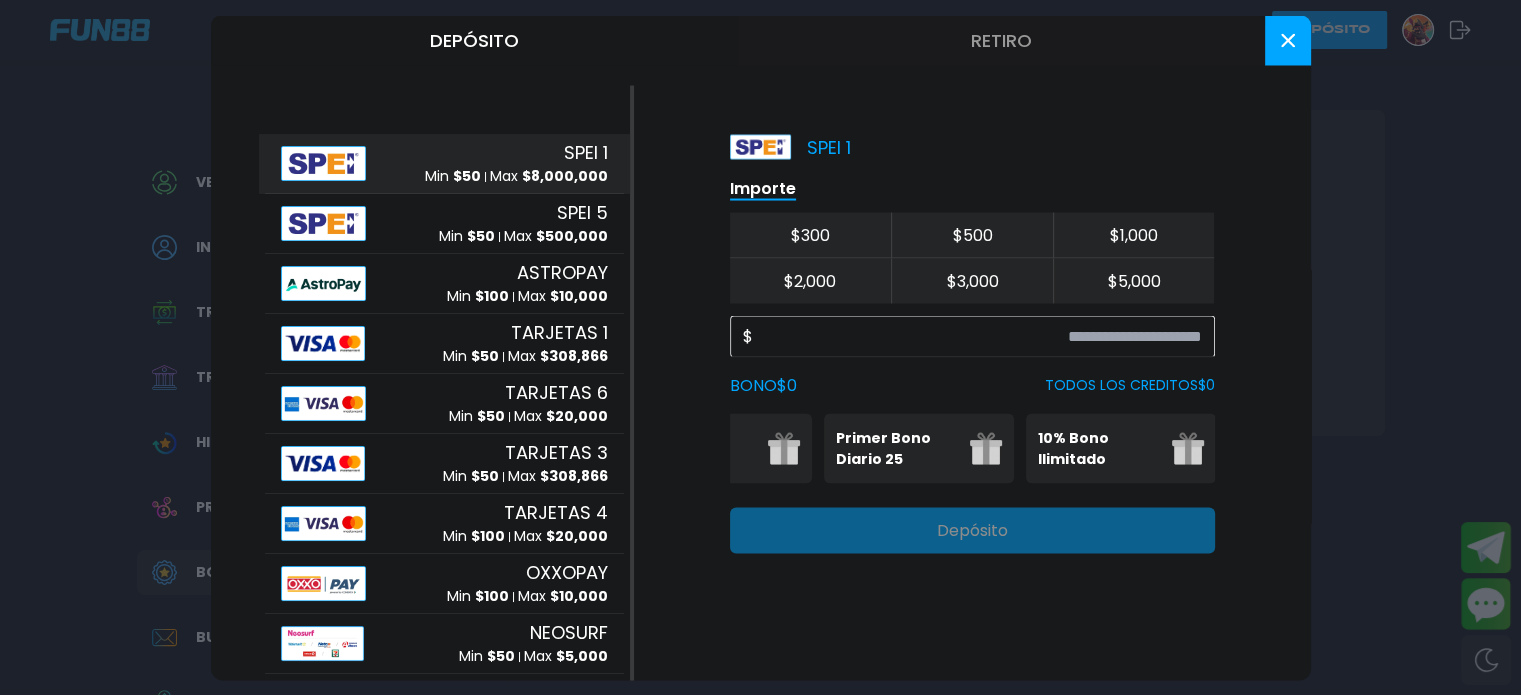 scroll, scrollTop: 0, scrollLeft: 0, axis: both 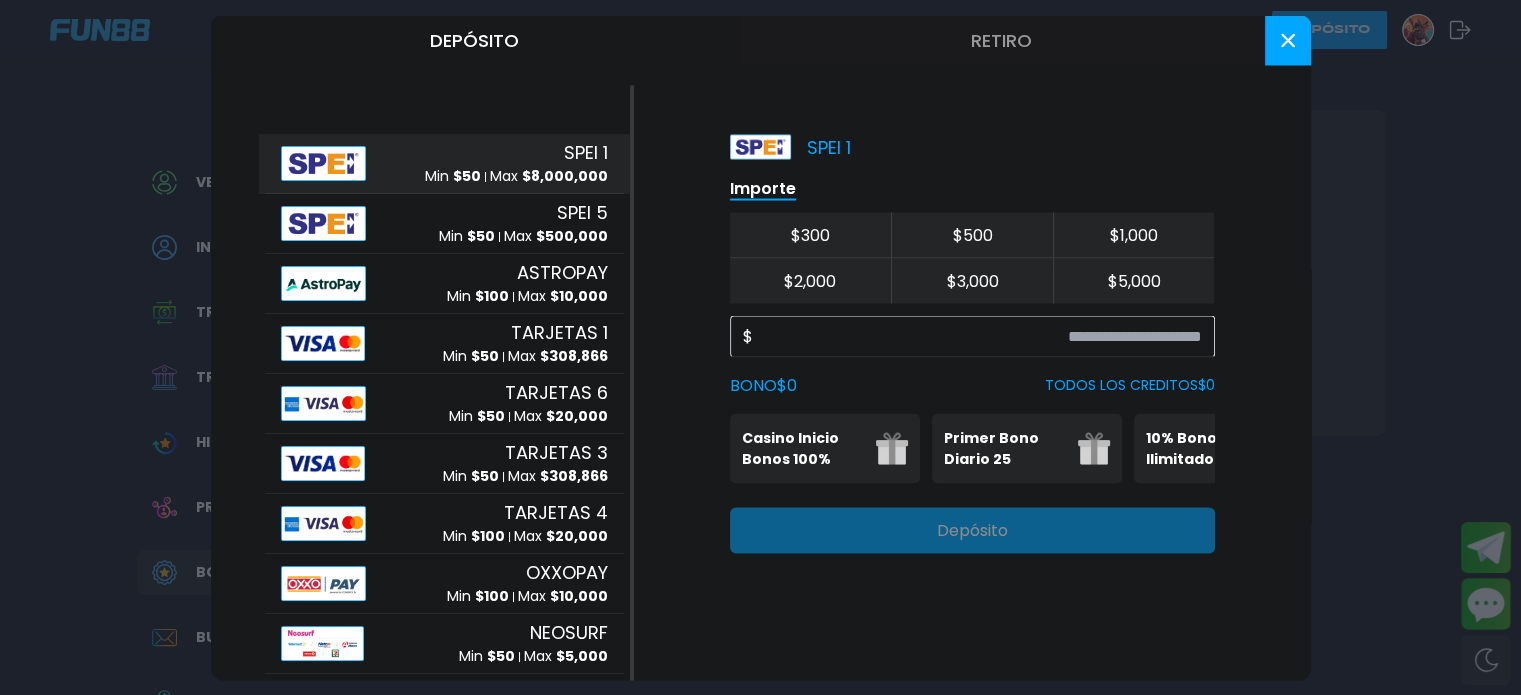 click on "Es necesario apostar 30 veces." at bounding box center (825, 475) 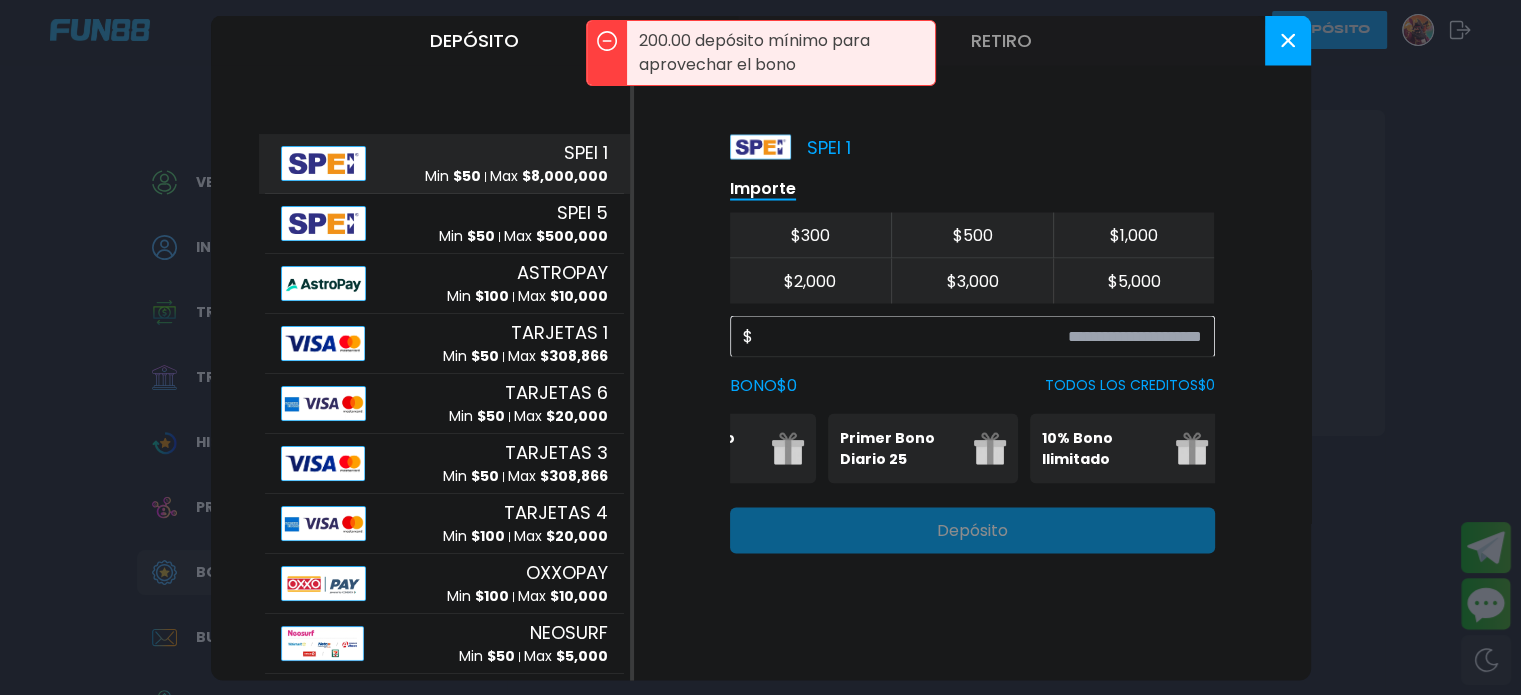 scroll, scrollTop: 0, scrollLeft: 108, axis: horizontal 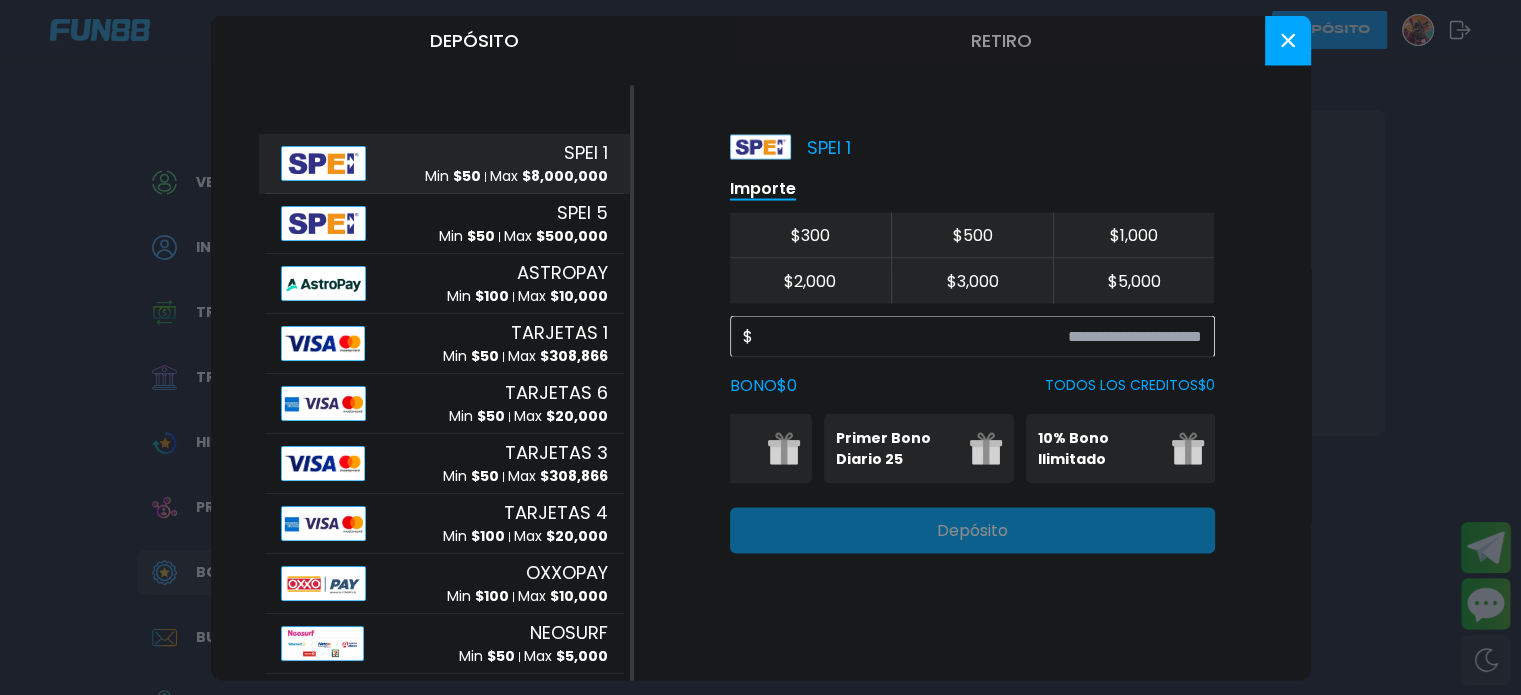click on "$  300" at bounding box center [811, 235] 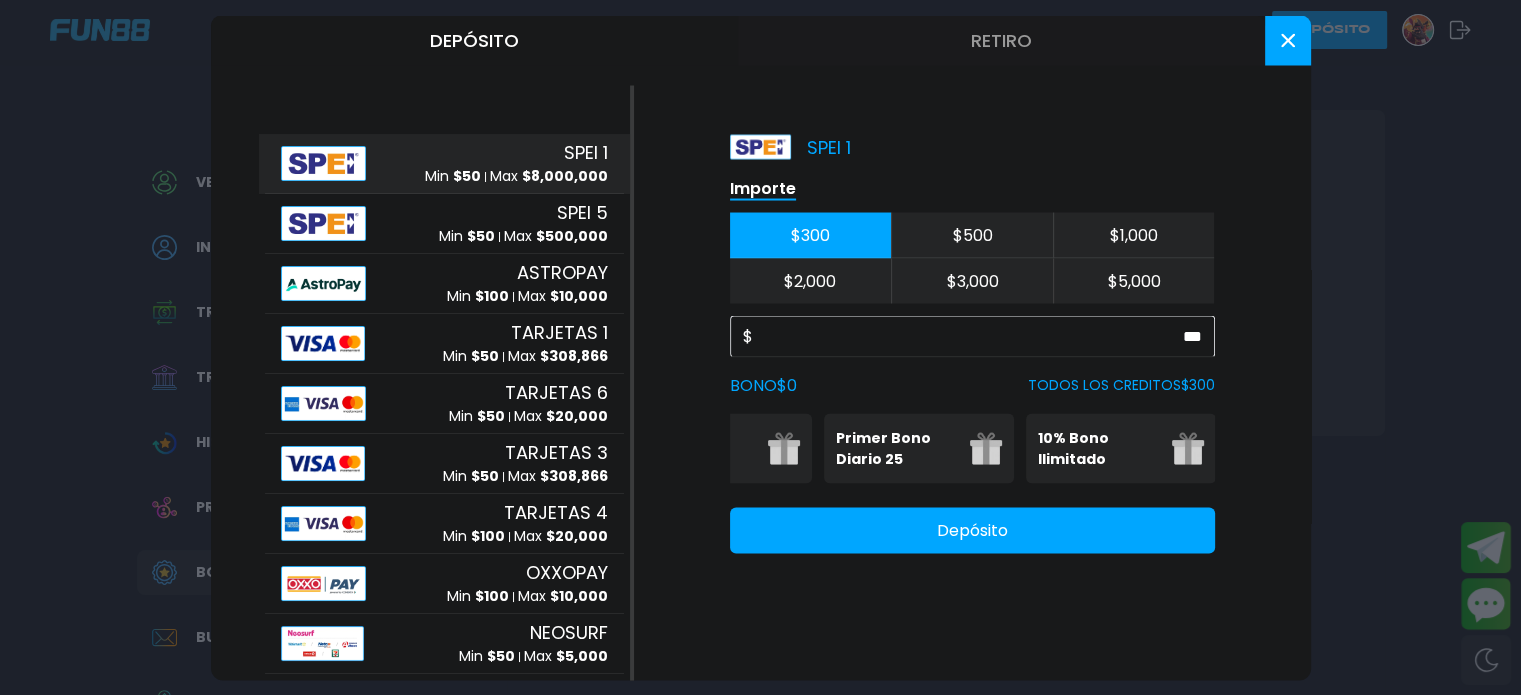 scroll, scrollTop: 0, scrollLeft: 0, axis: both 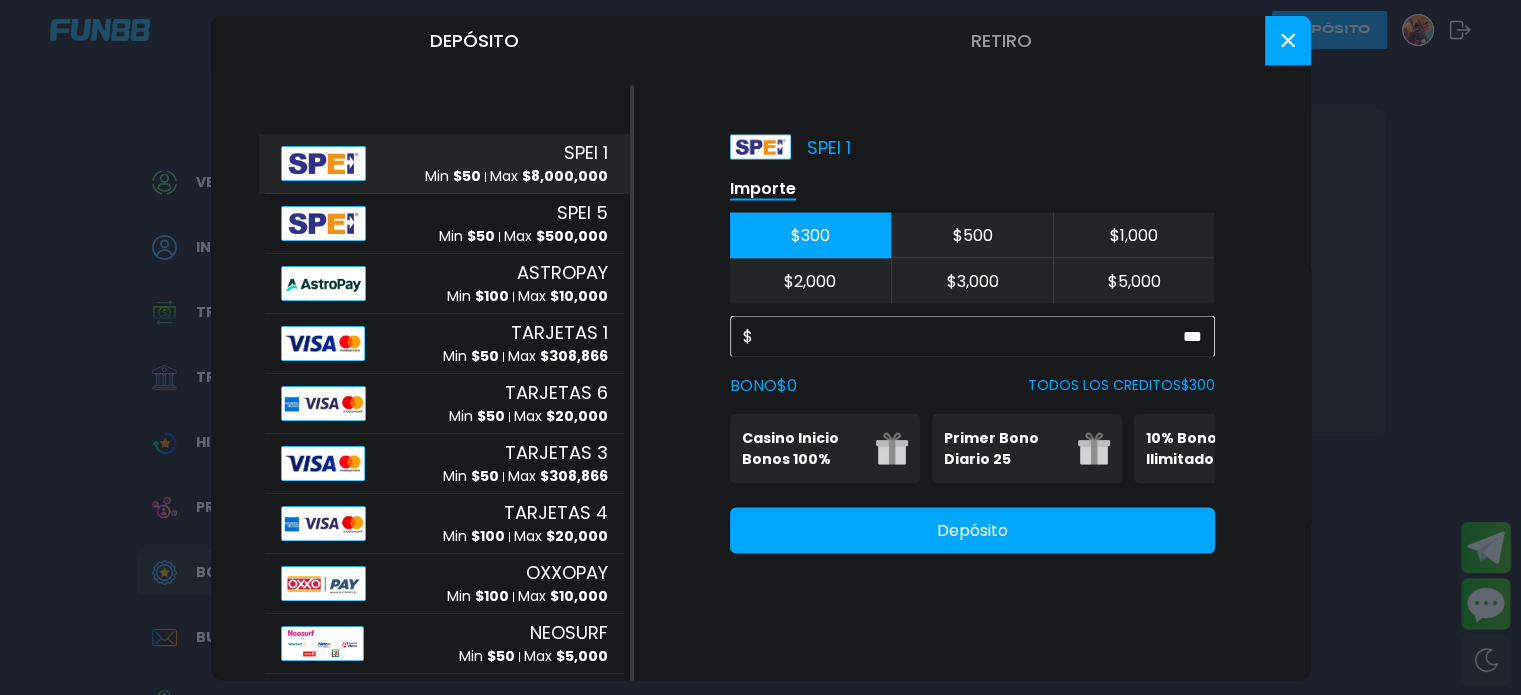 click at bounding box center (1288, 40) 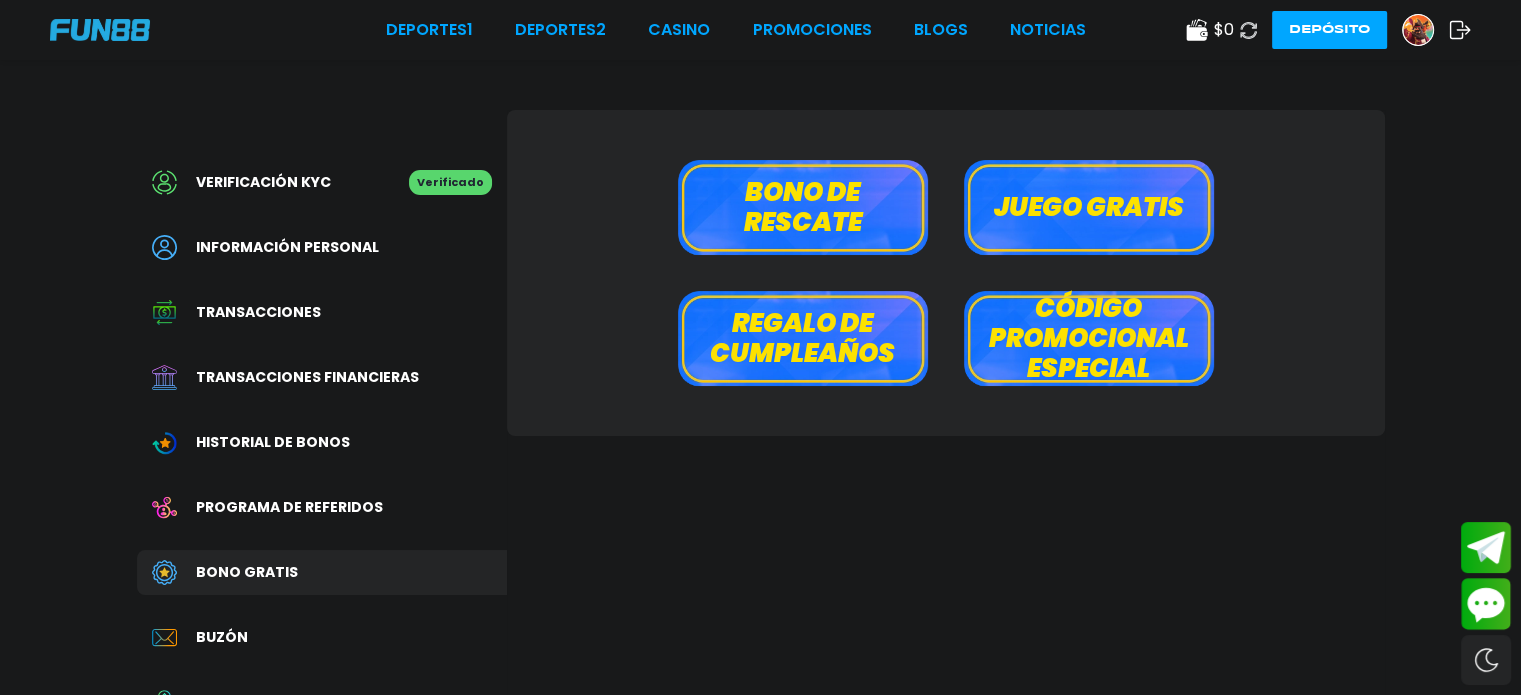click at bounding box center [1418, 30] 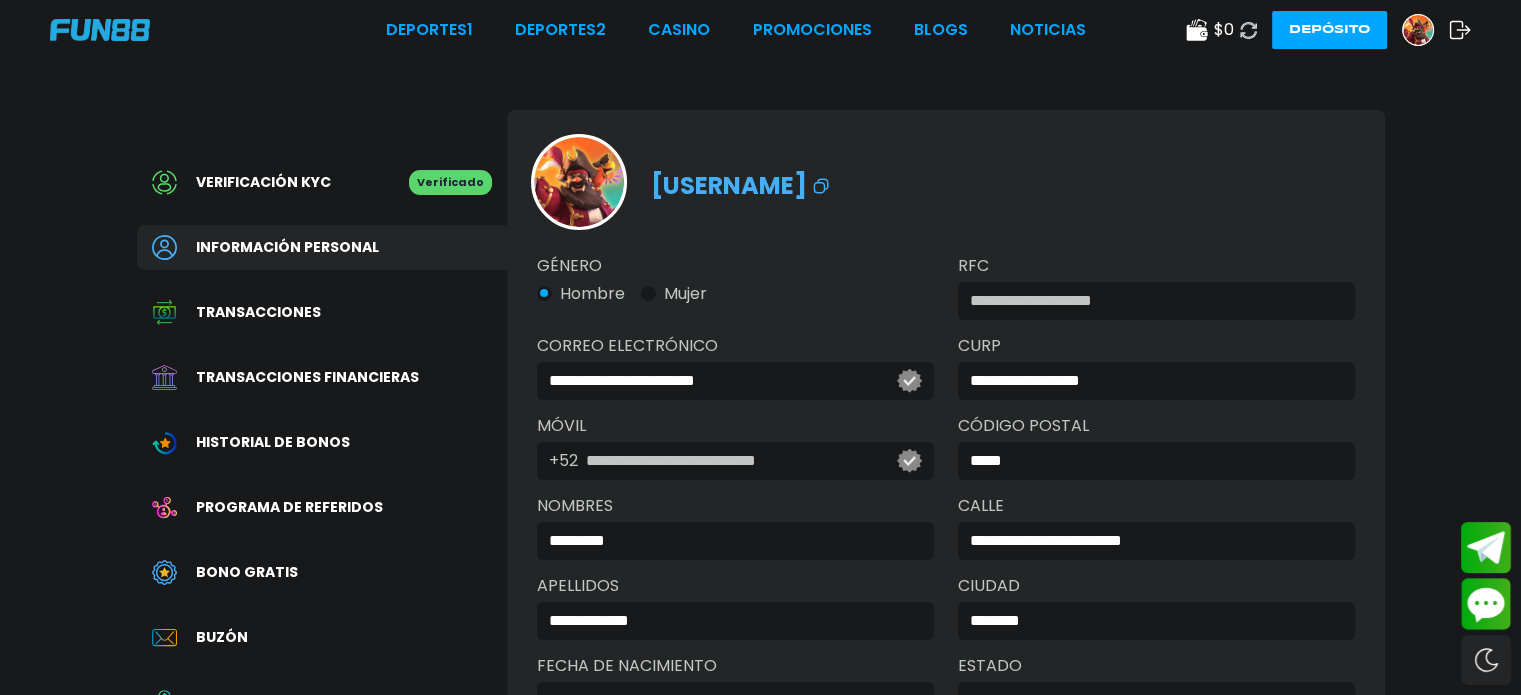 click 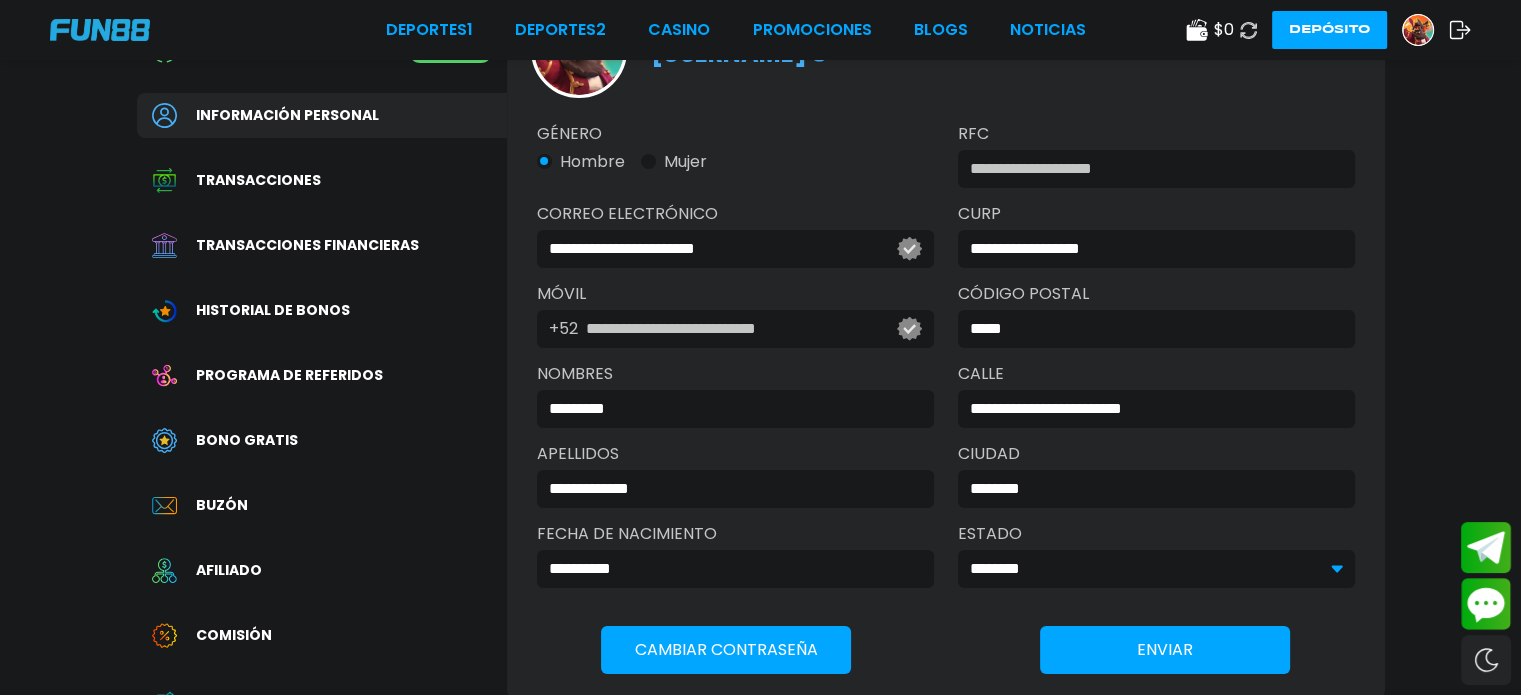 scroll, scrollTop: 0, scrollLeft: 0, axis: both 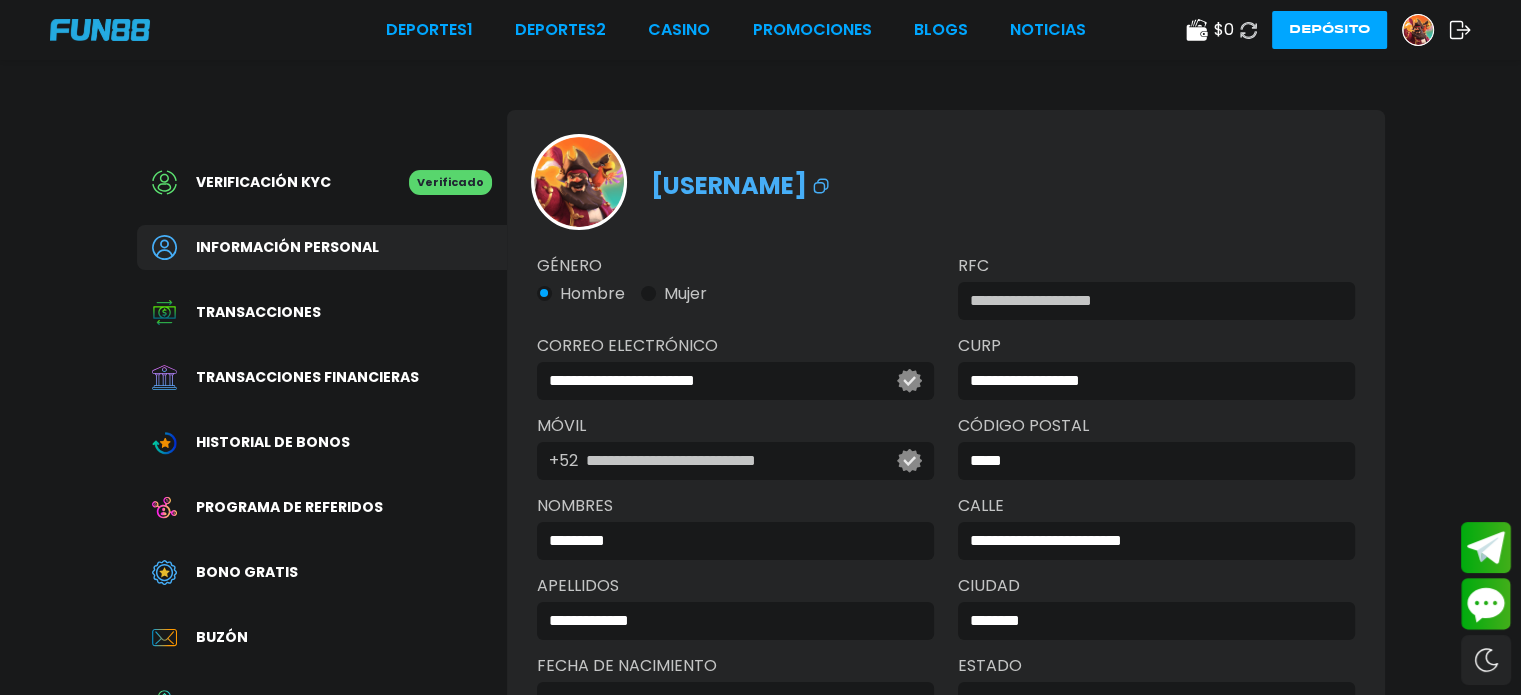 click on "Verificación KYC" at bounding box center (263, 182) 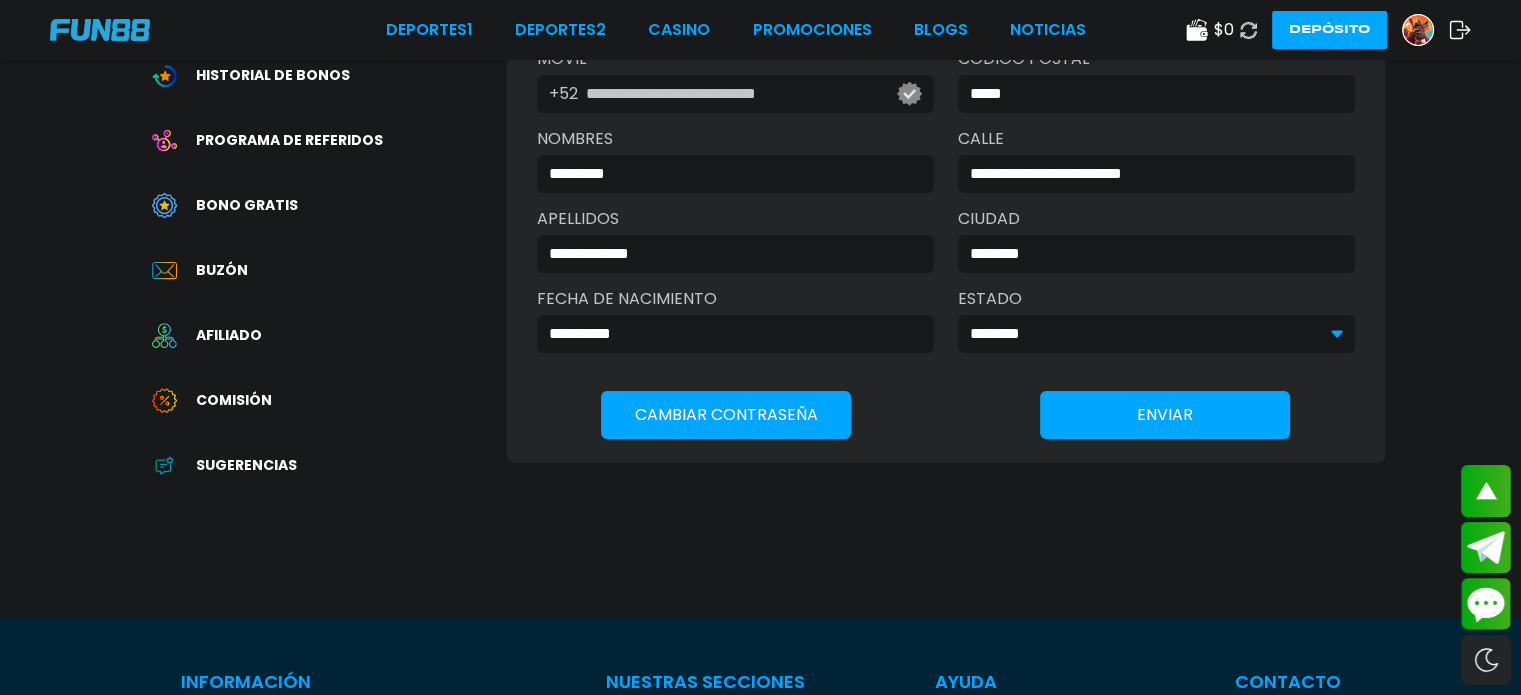 click on "Buzón" at bounding box center (322, 270) 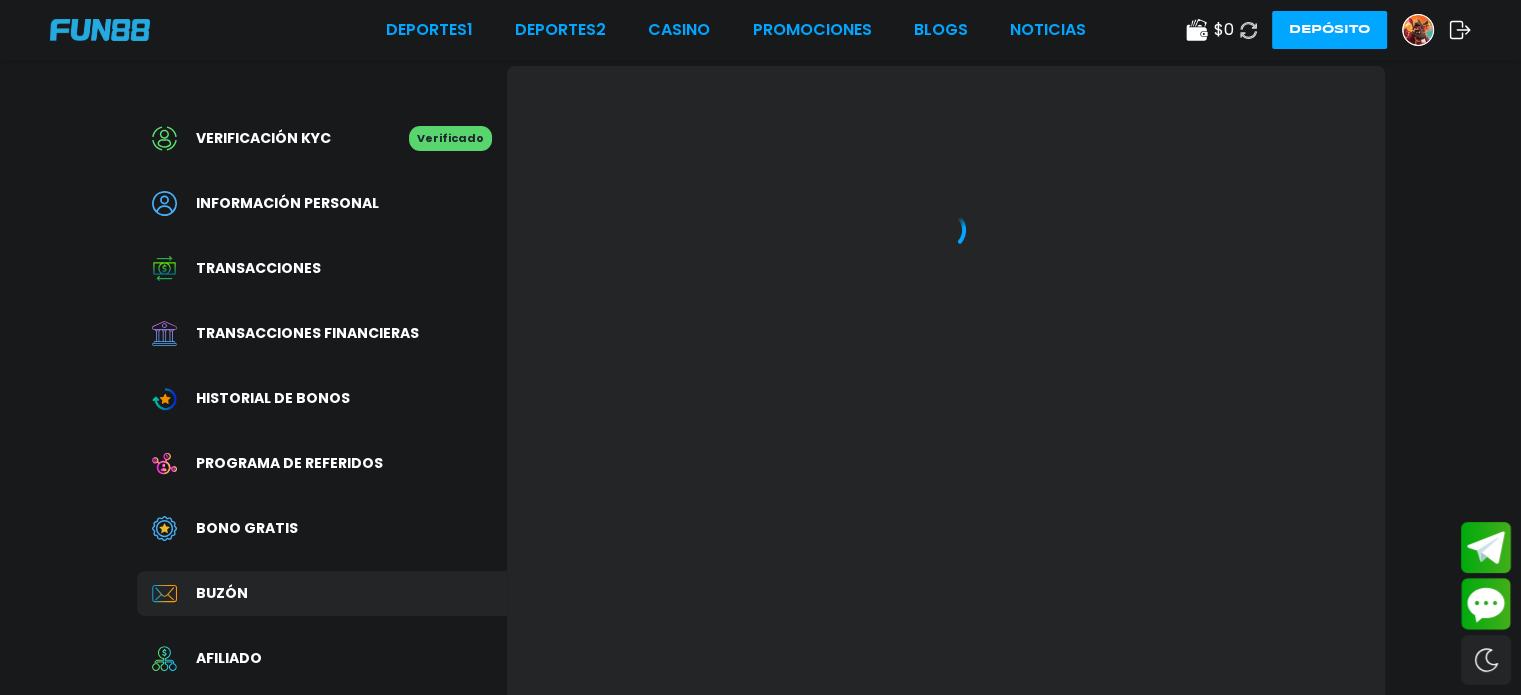 scroll, scrollTop: 0, scrollLeft: 0, axis: both 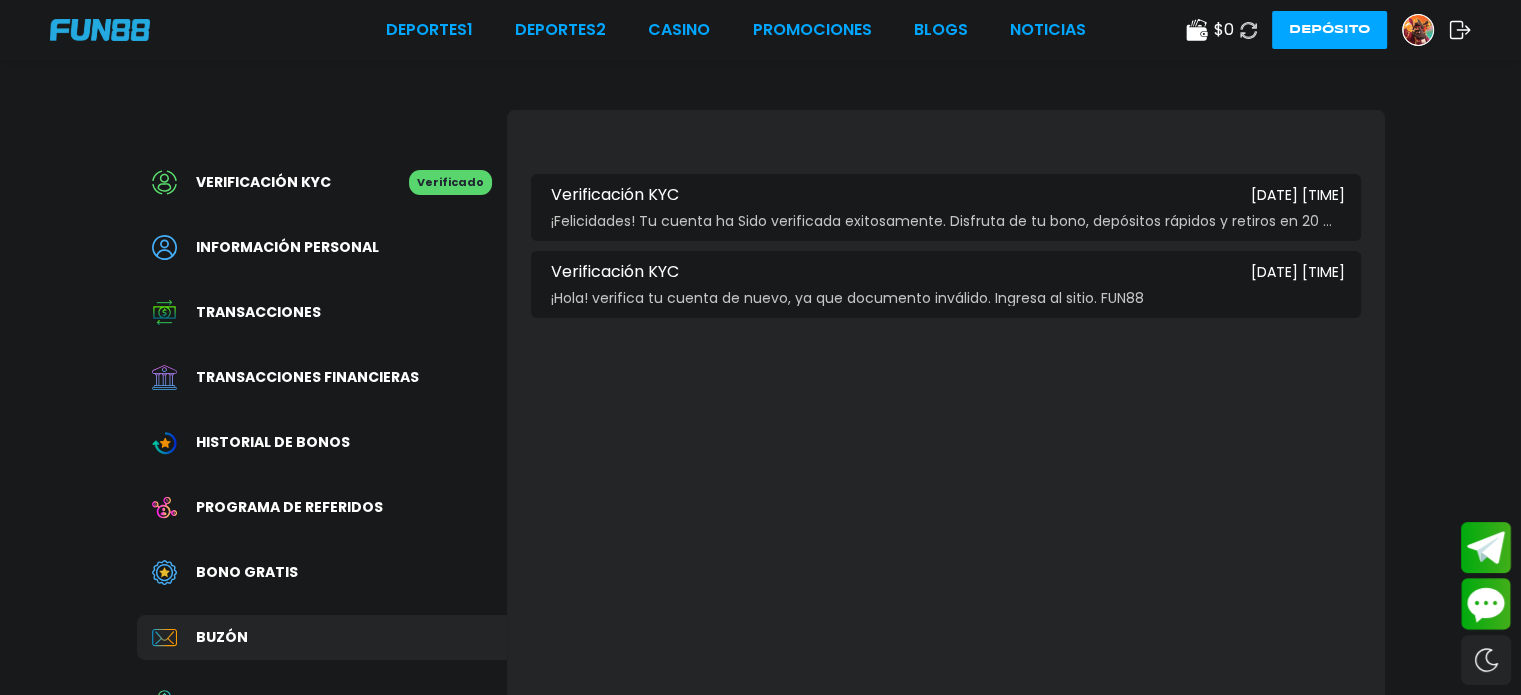 click on "¡Felicidades! Tu cuenta ha Sido verificada exitosamente. Disfruta de tu bono, depósitos rápidos y retiros en 20 minutos.!" at bounding box center (948, 221) 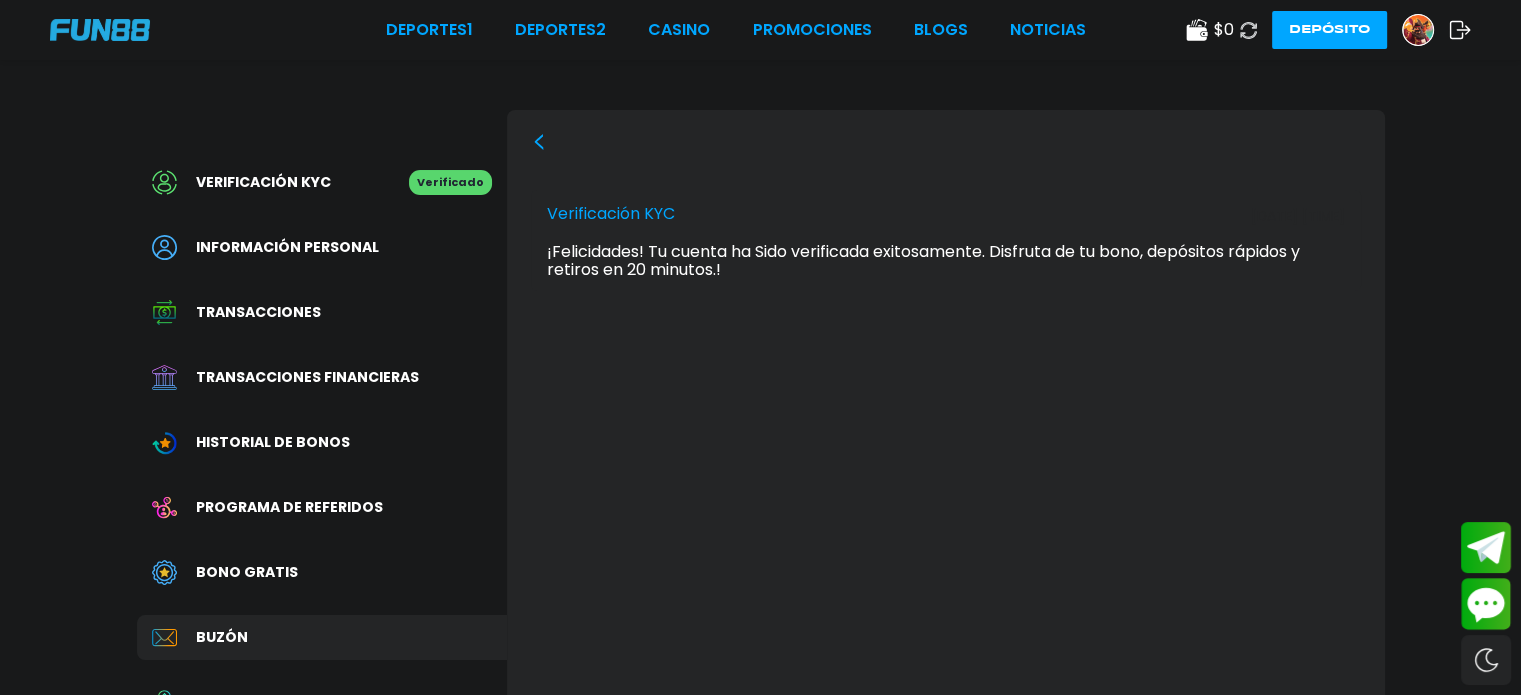 click 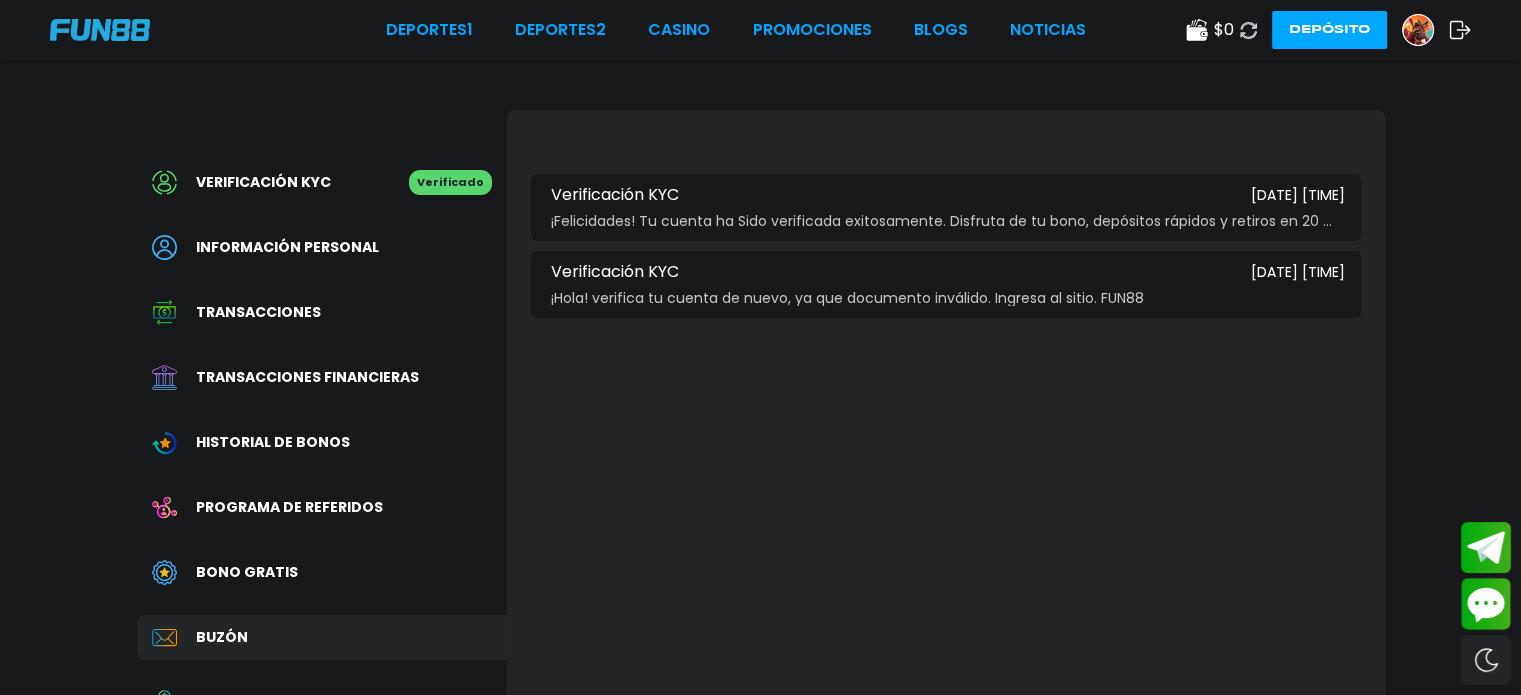 click on "¡Felicidades! Tu cuenta ha Sido verificada exitosamente. Disfruta de tu bono, depósitos rápidos y retiros en 20 minutos.!" at bounding box center (948, 221) 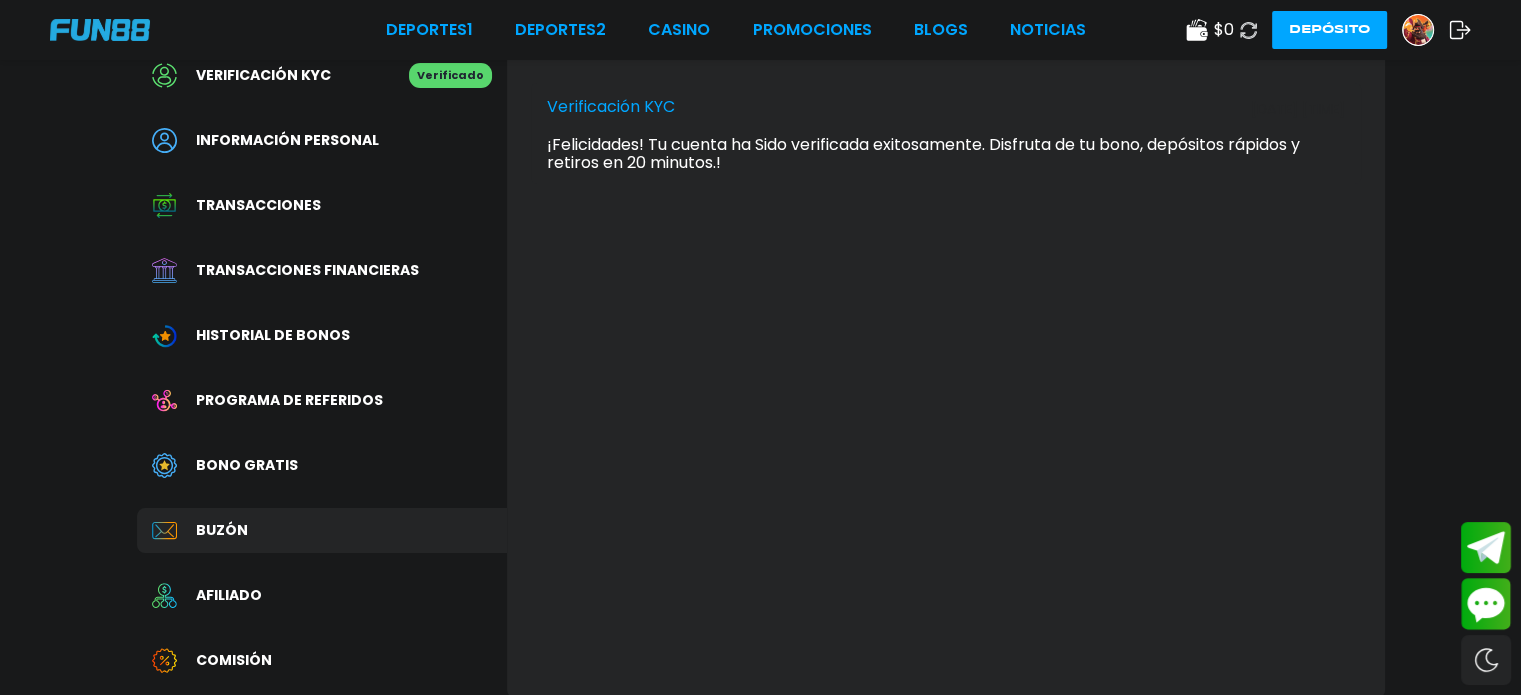 scroll, scrollTop: 0, scrollLeft: 0, axis: both 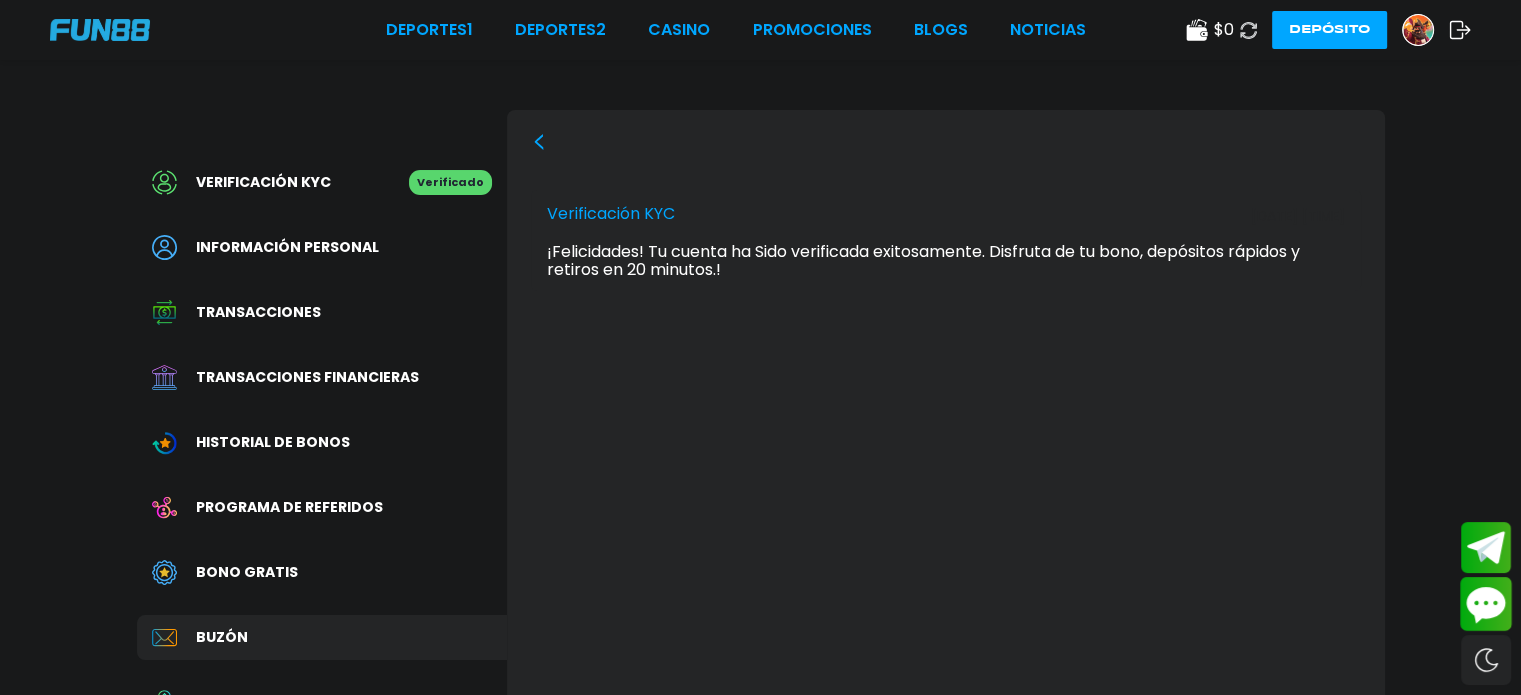 click at bounding box center (1486, 604) 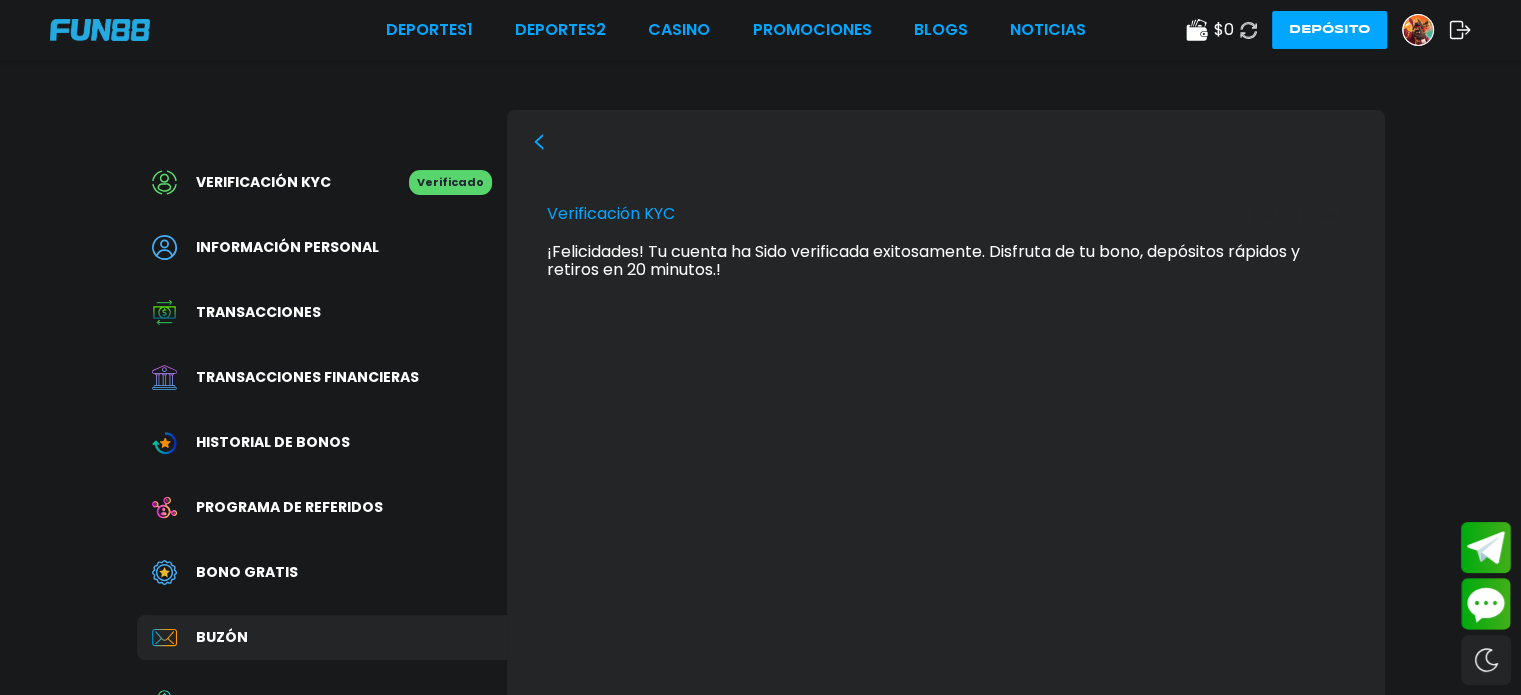 click on "Verificación KYC [DATE] [TIME] ¡Felicidades! Tu cuenta ha Sido verificada exitosamente. Disfruta de tu bono, depósitos rápidos y retiros en 20 minutos.!" at bounding box center (946, 457) 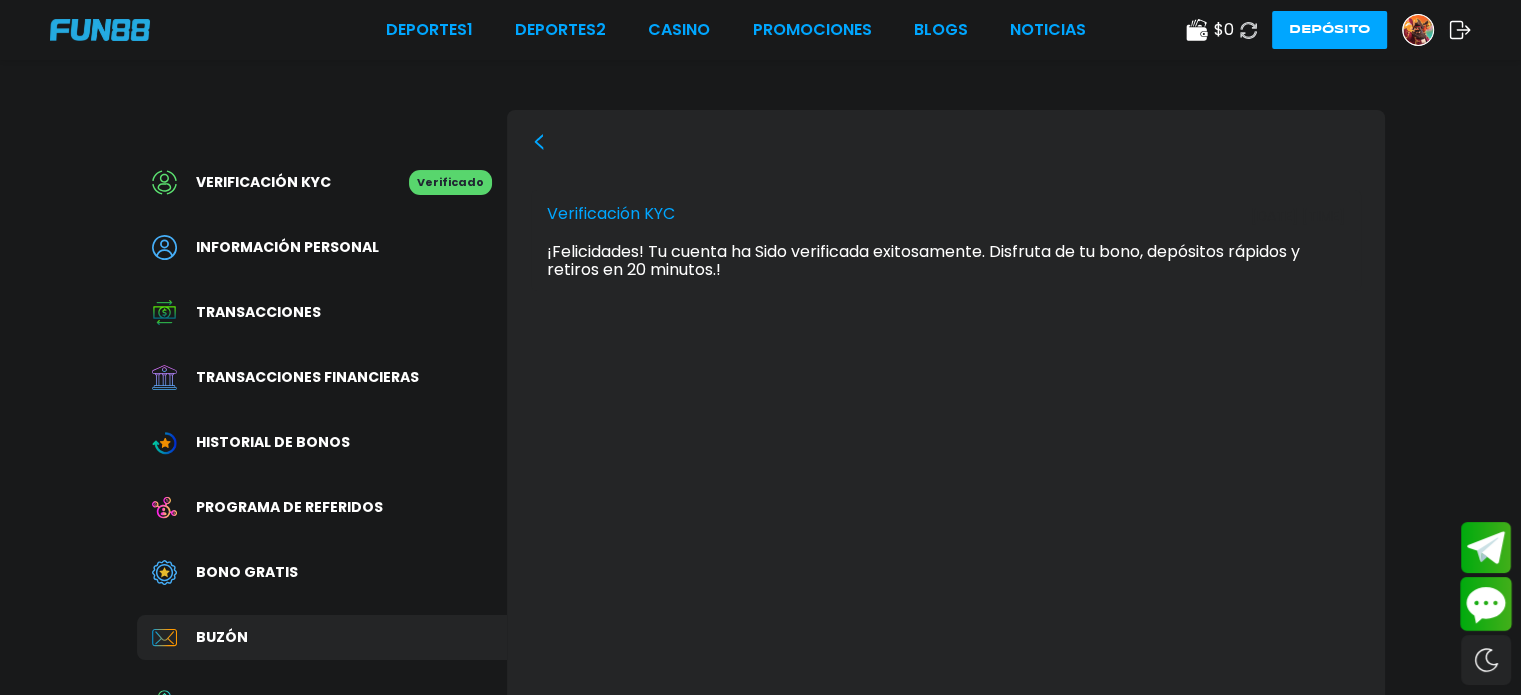 click at bounding box center (1486, 604) 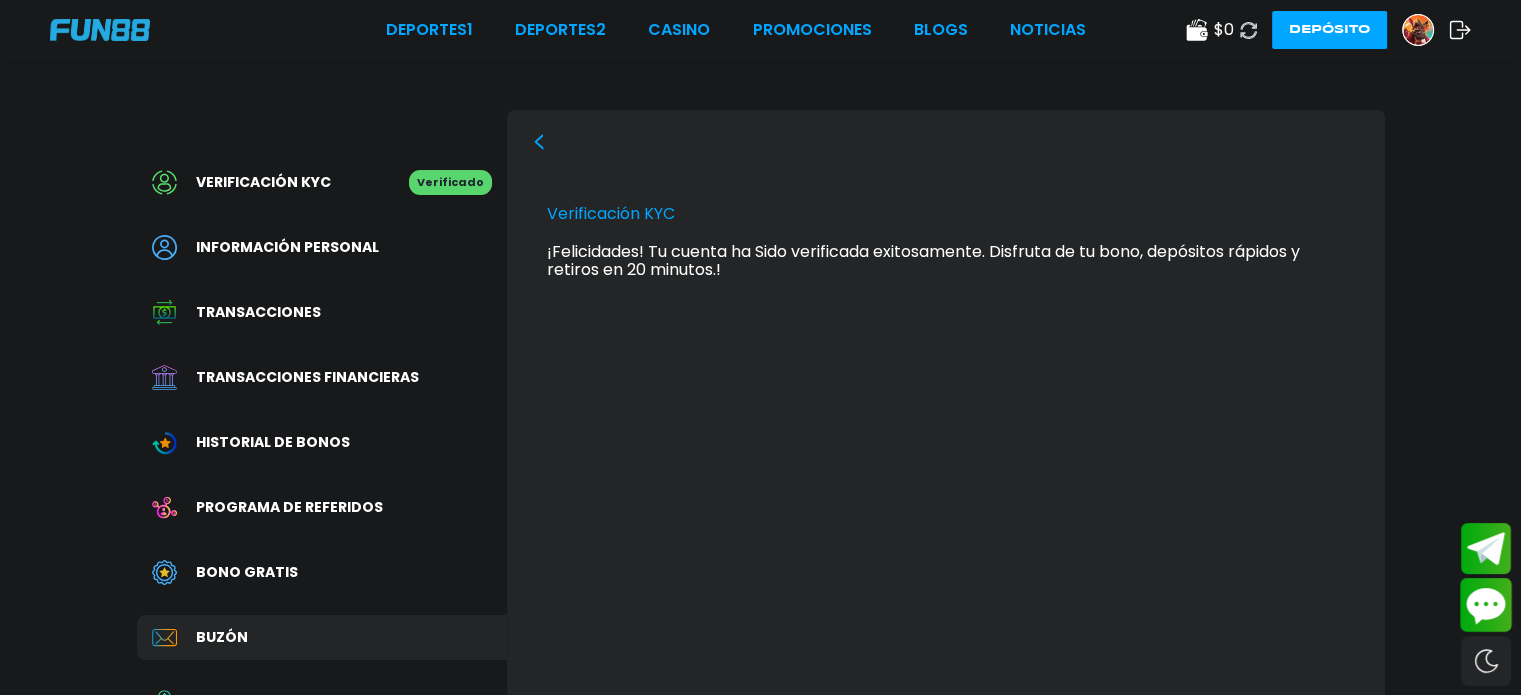 click at bounding box center [1486, 605] 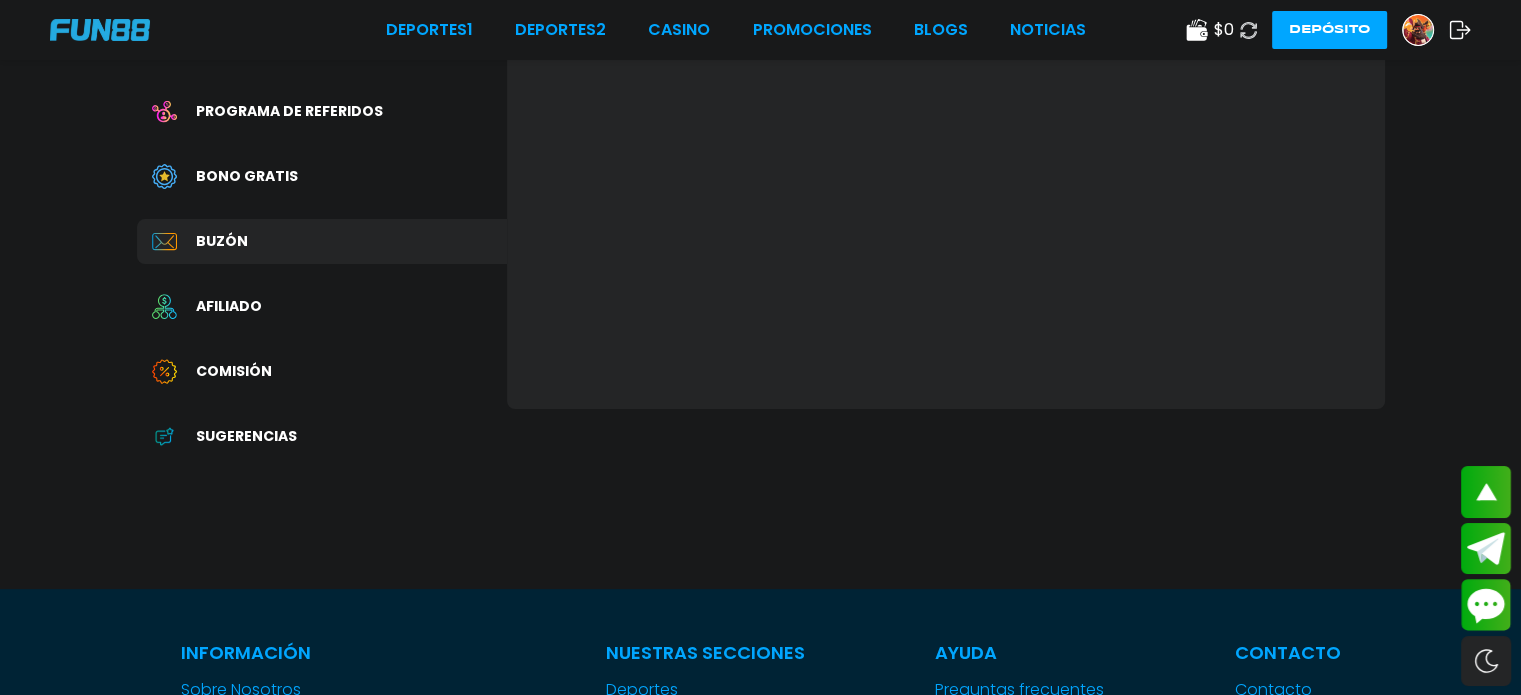 scroll, scrollTop: 0, scrollLeft: 0, axis: both 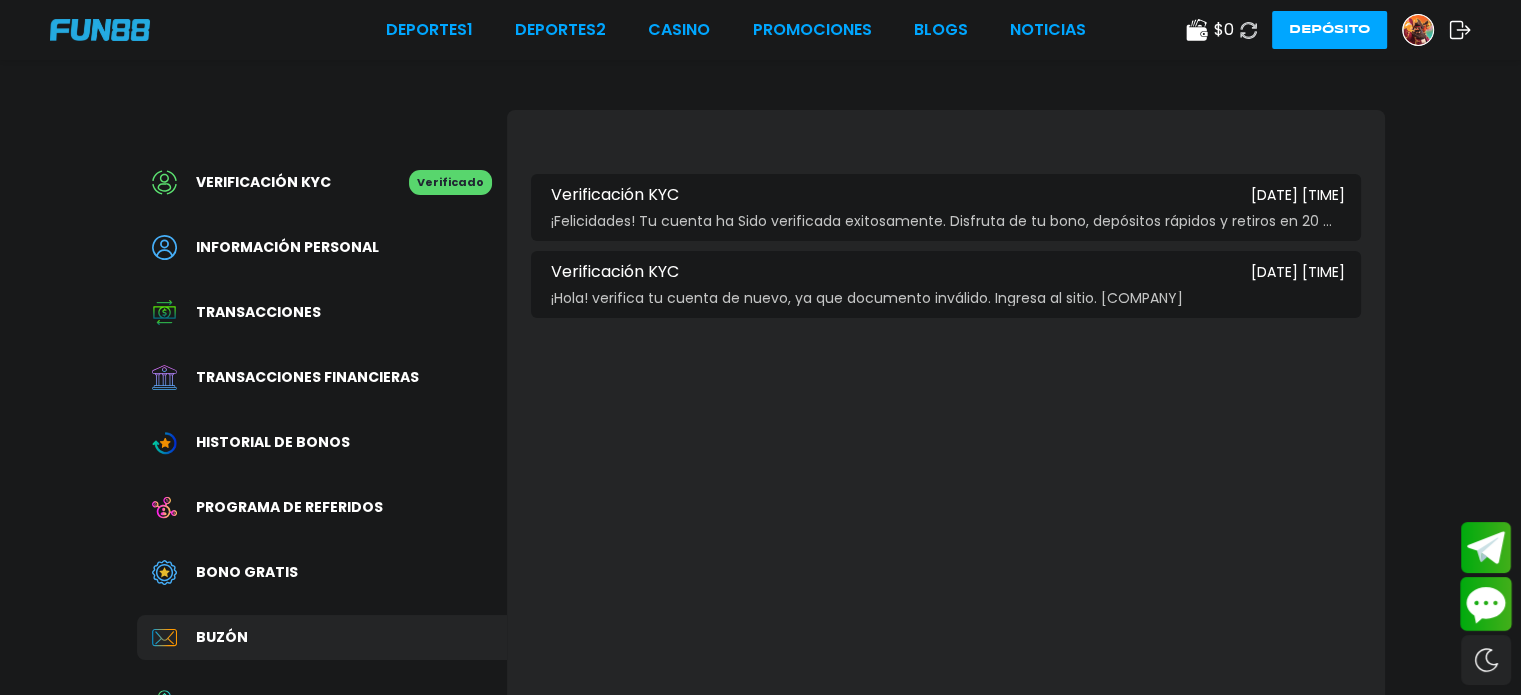 click at bounding box center [1486, 604] 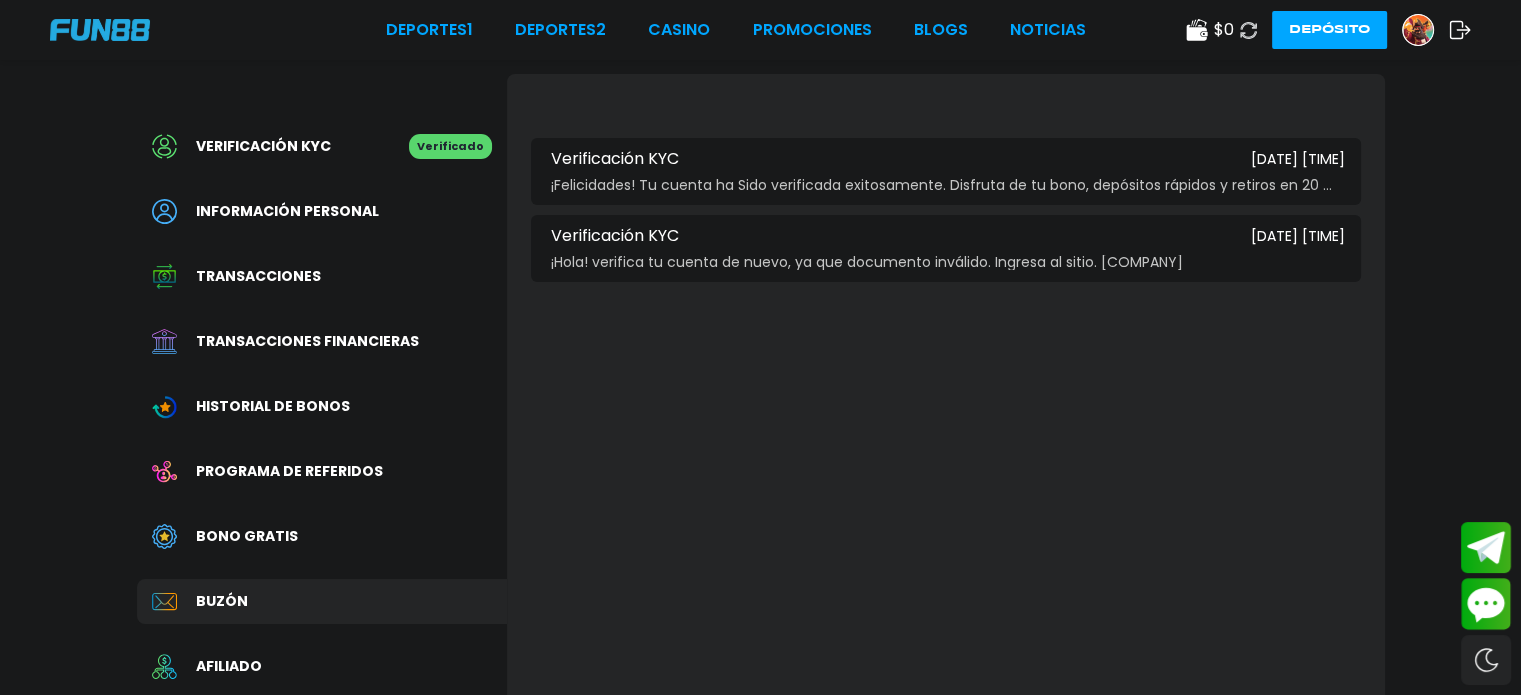 scroll, scrollTop: 39, scrollLeft: 0, axis: vertical 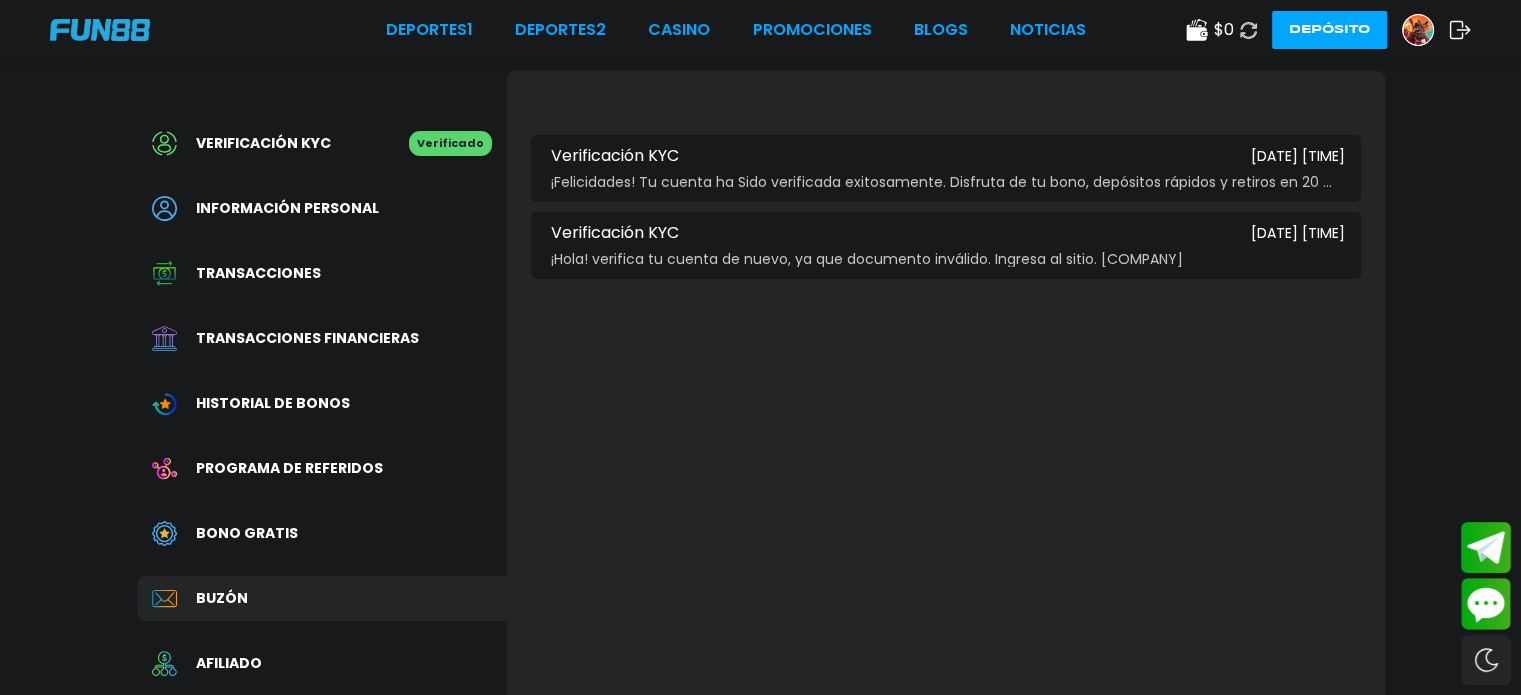 click 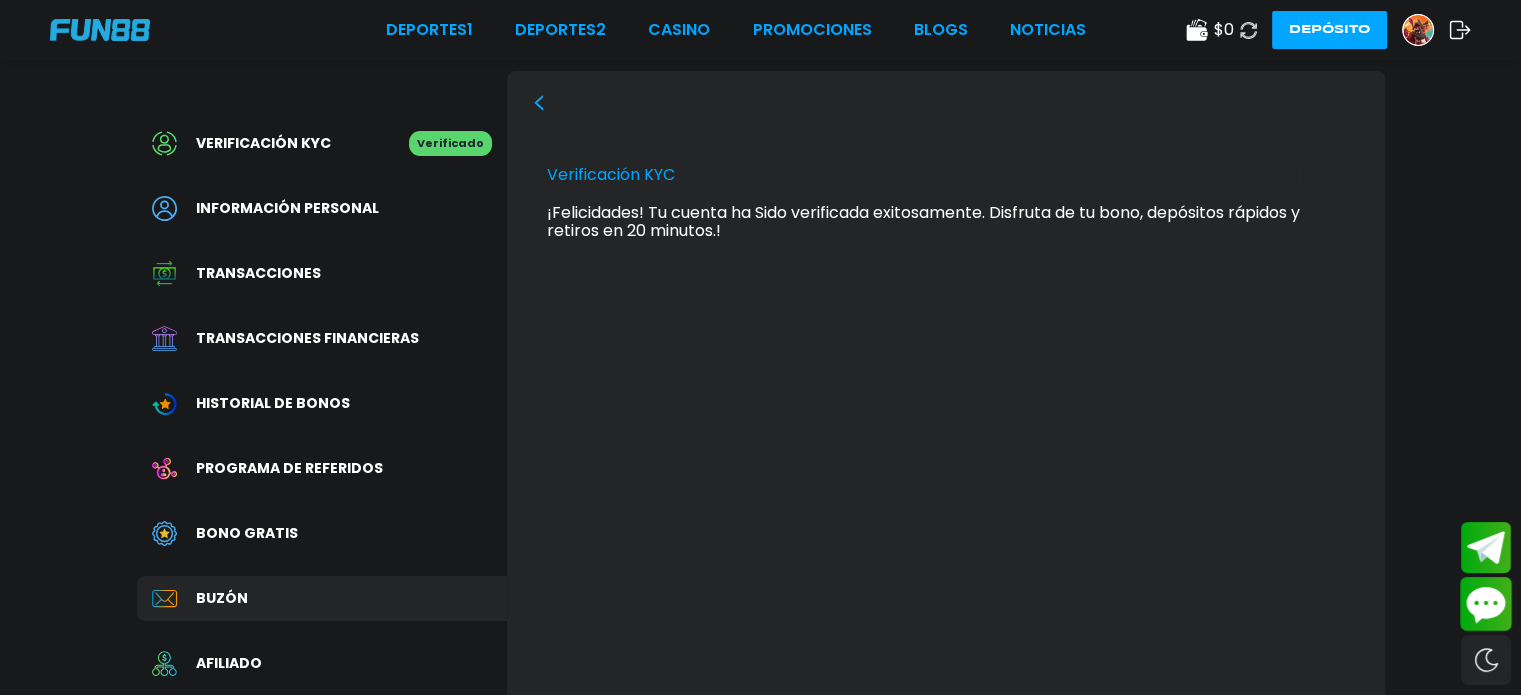 click at bounding box center (1486, 604) 